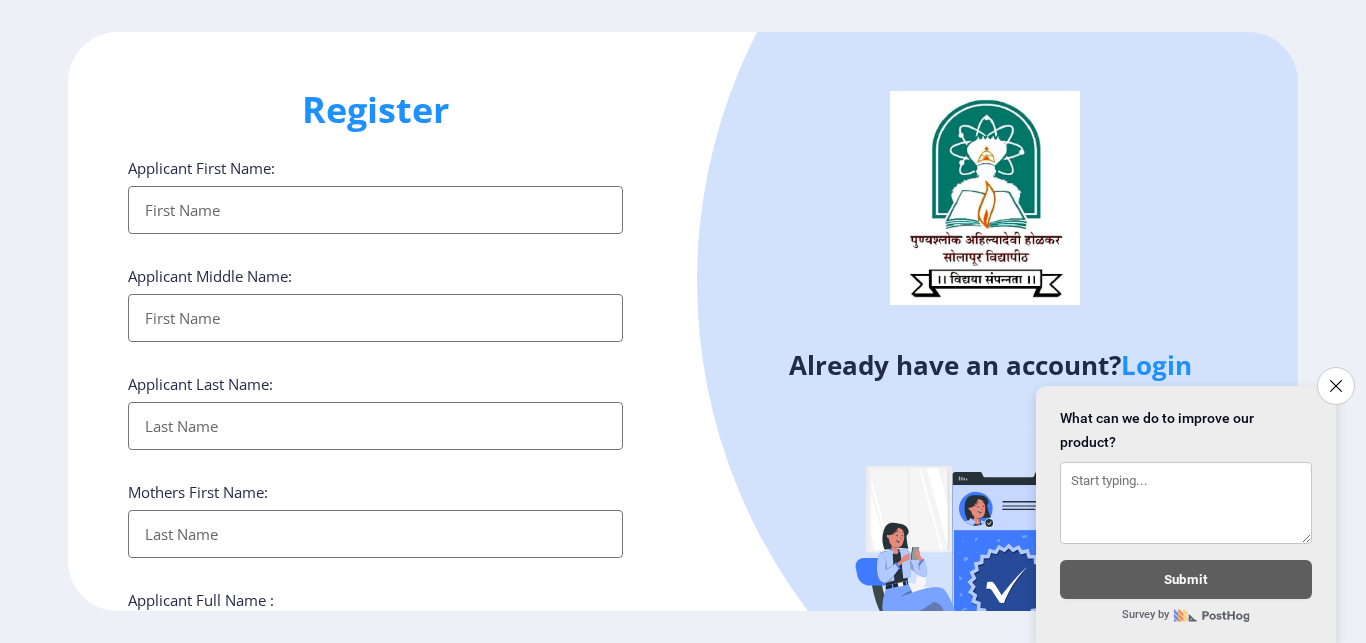 select 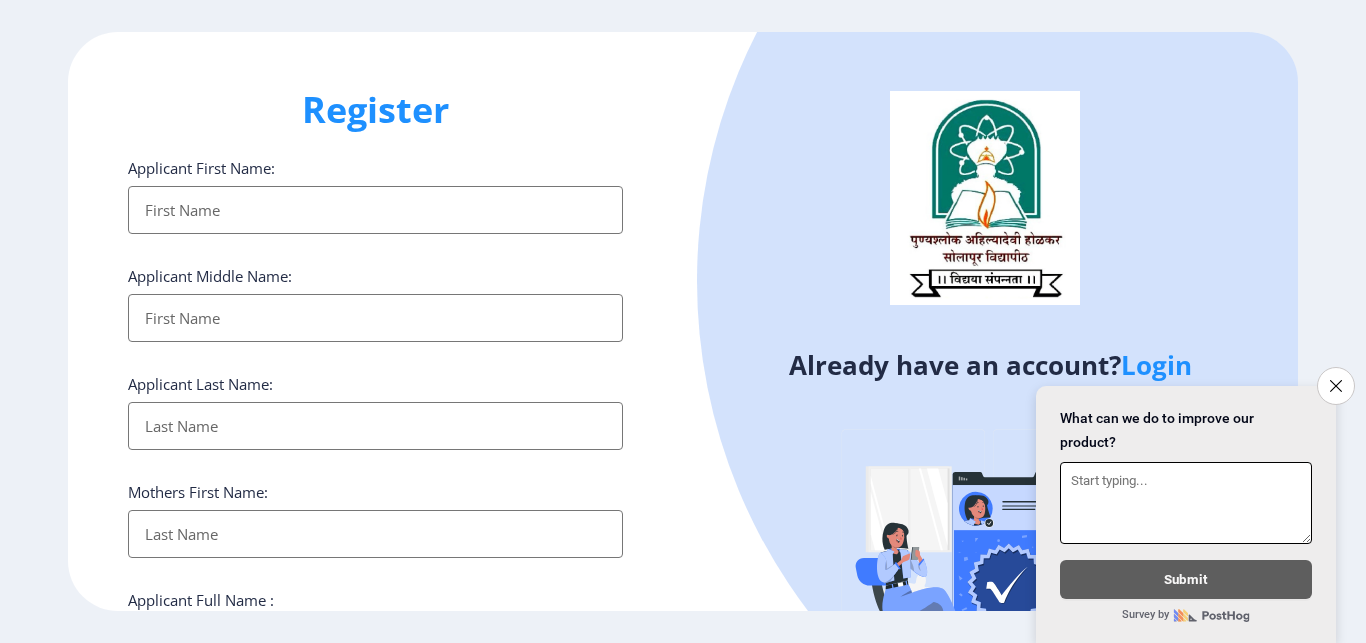 scroll, scrollTop: 0, scrollLeft: 0, axis: both 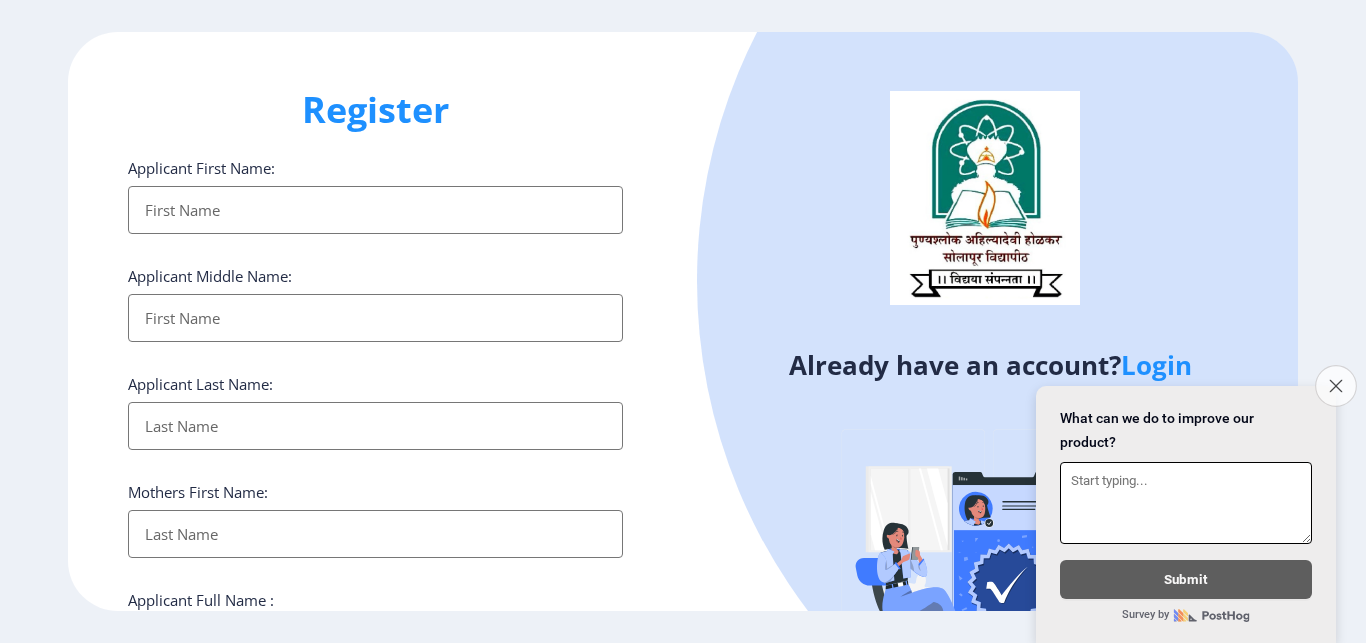 click on "Close survey" 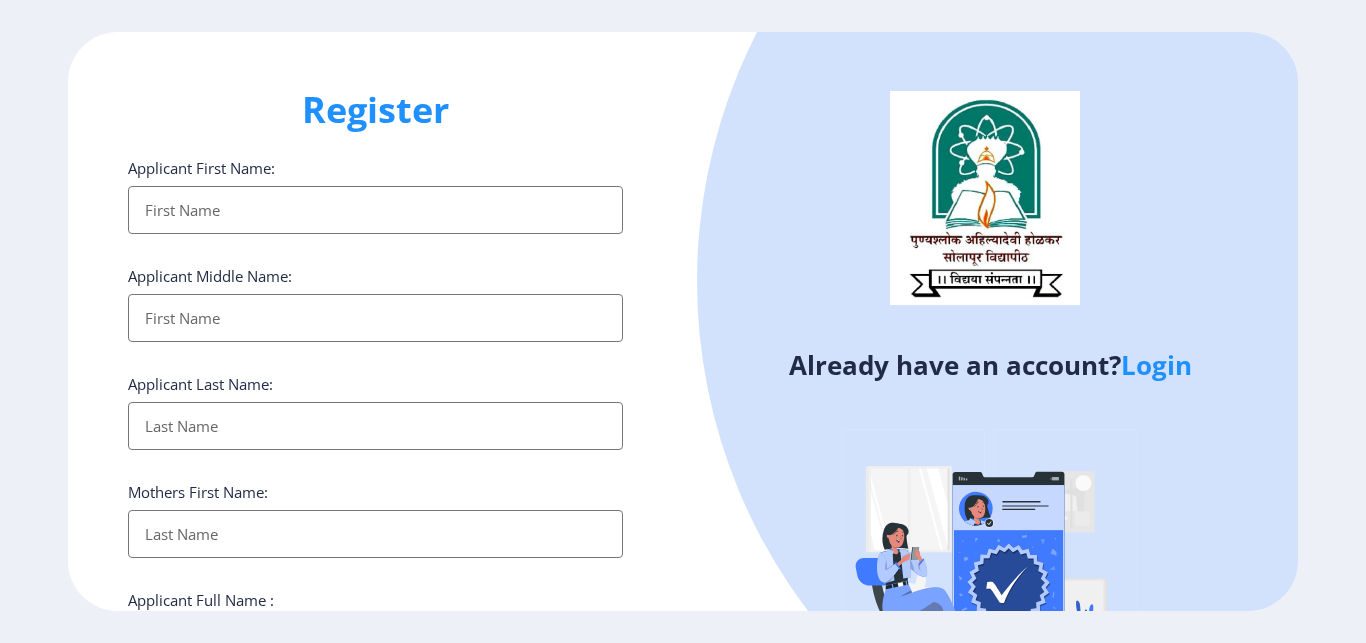 click on "Login" 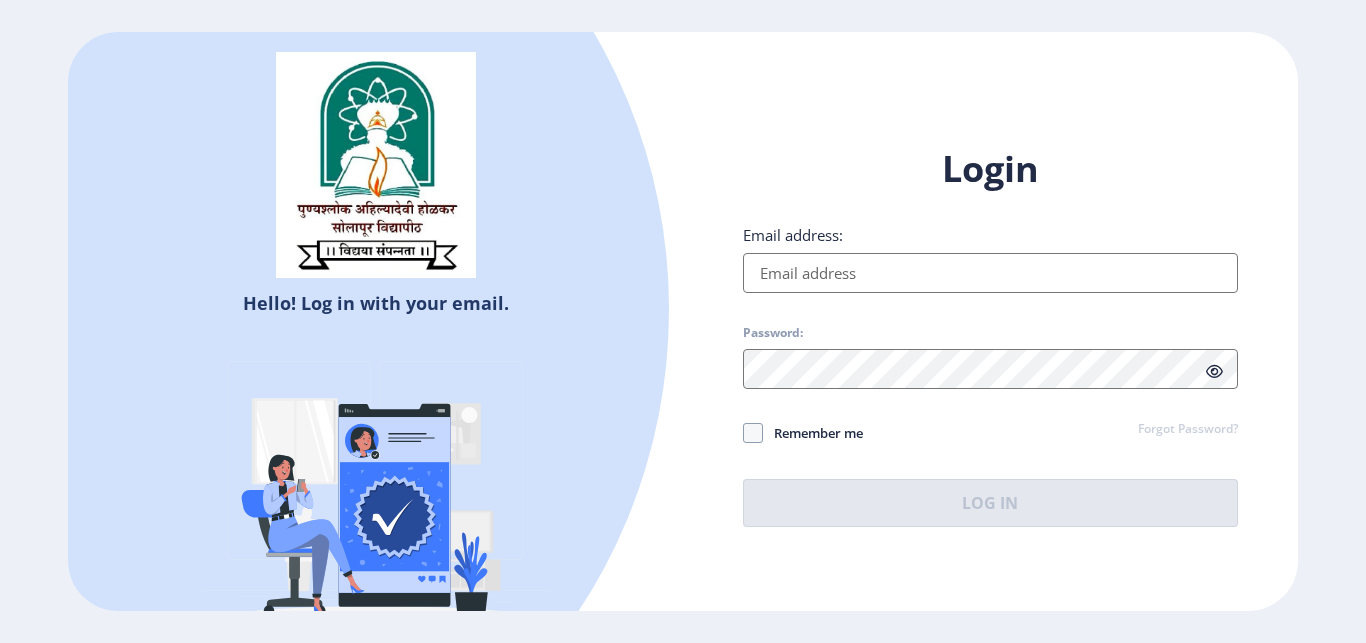 click on "Email address:" at bounding box center [990, 273] 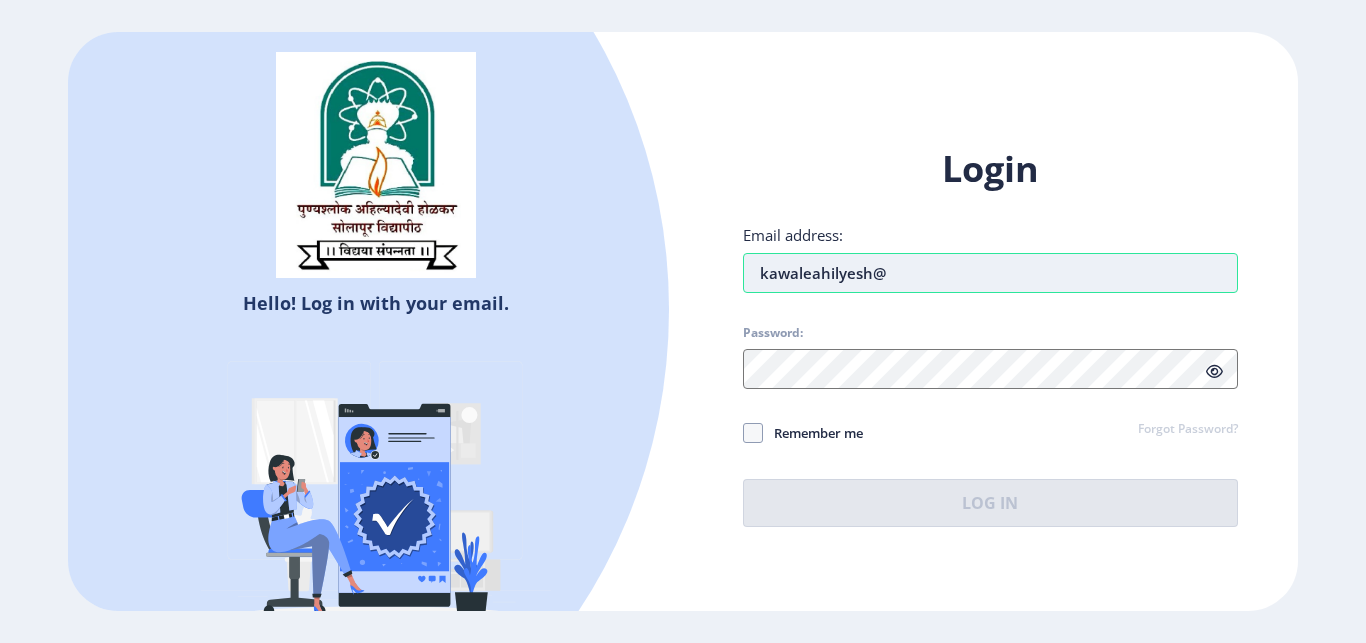 click on "kawaleahilyesh@" at bounding box center [990, 273] 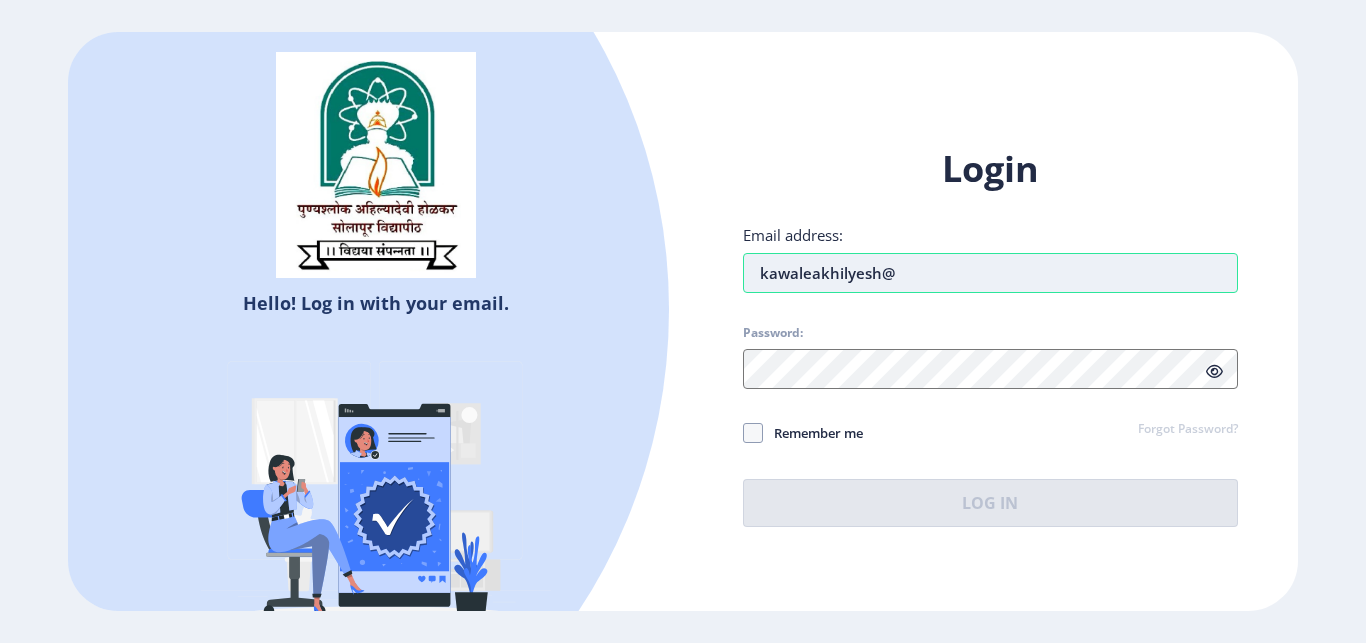 click on "kawaleakhilyesh@" at bounding box center [990, 273] 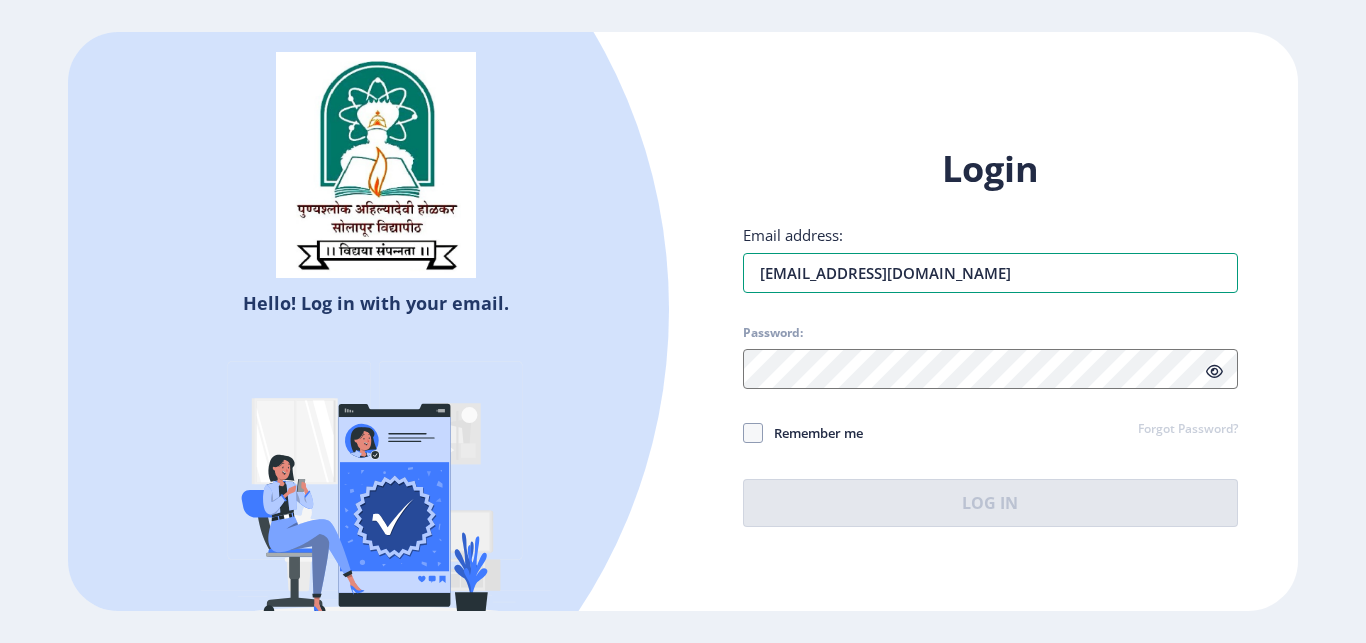 type on "[EMAIL_ADDRESS][DOMAIN_NAME]" 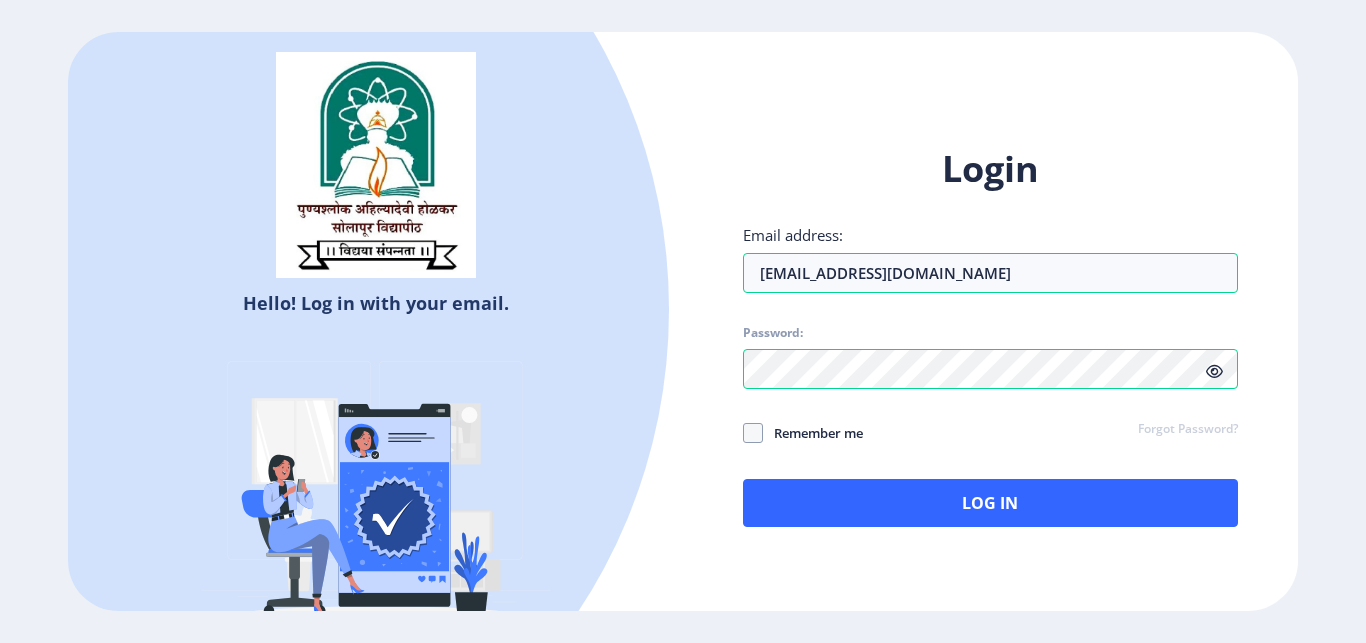 click 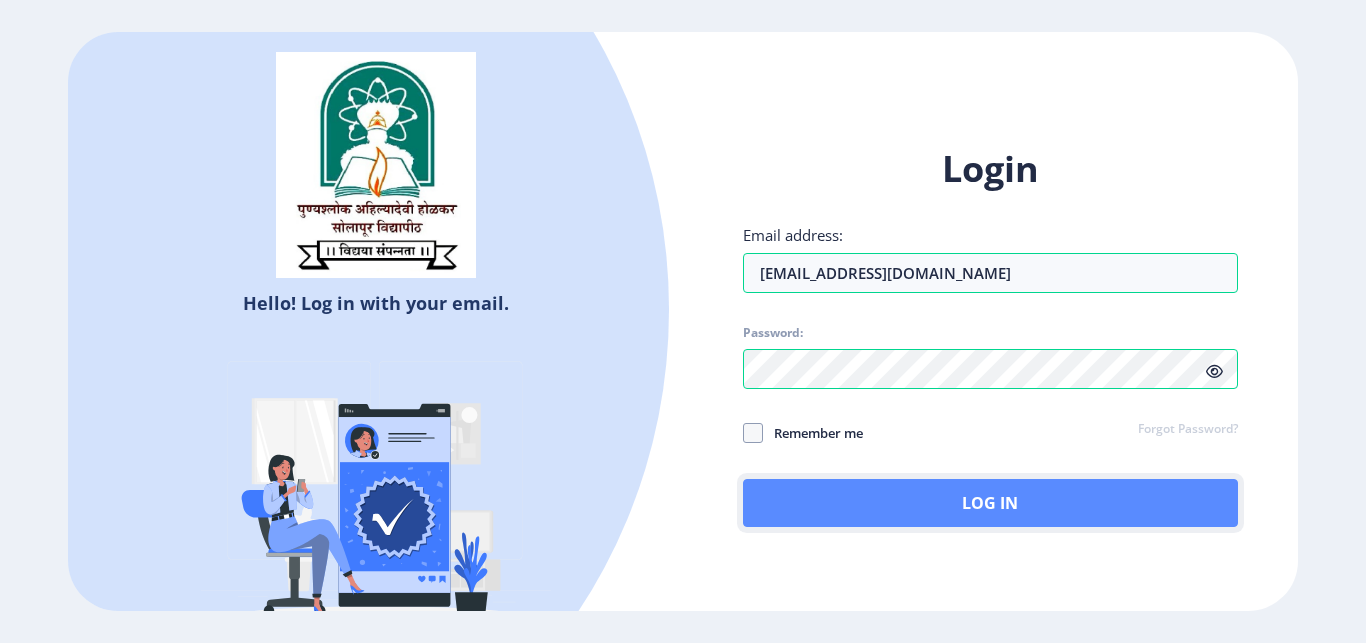click on "Log In" 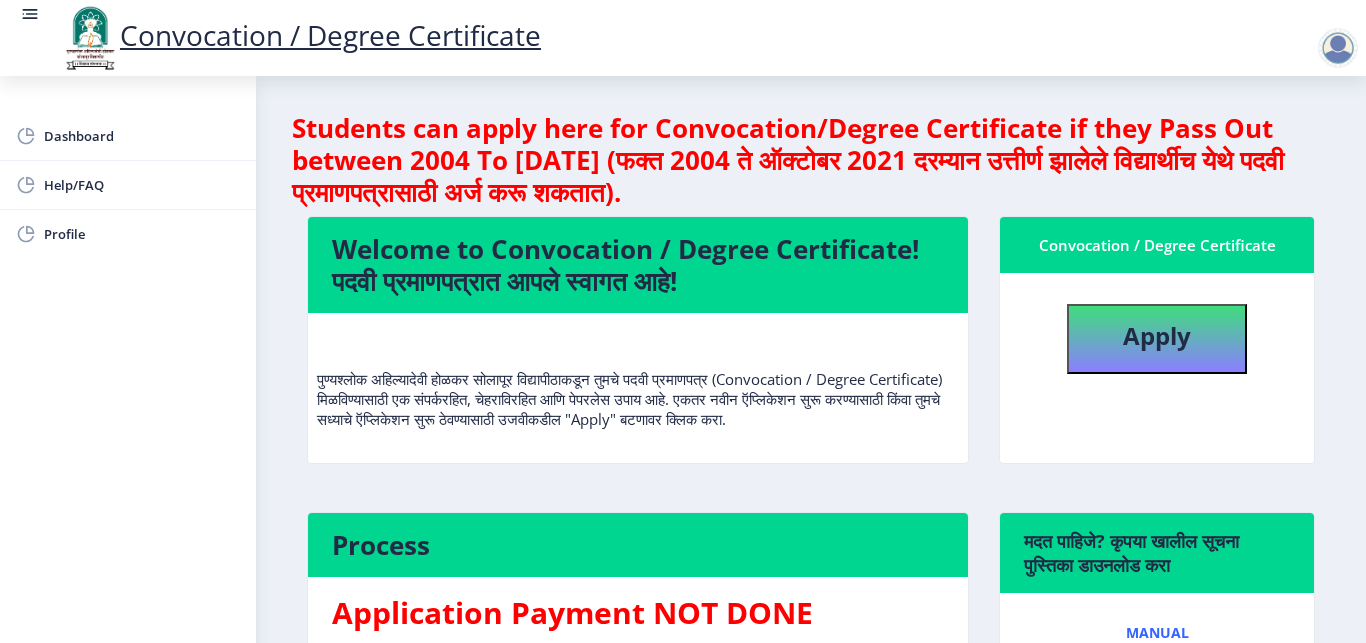 click on "Dashboard Help/FAQ Profile" 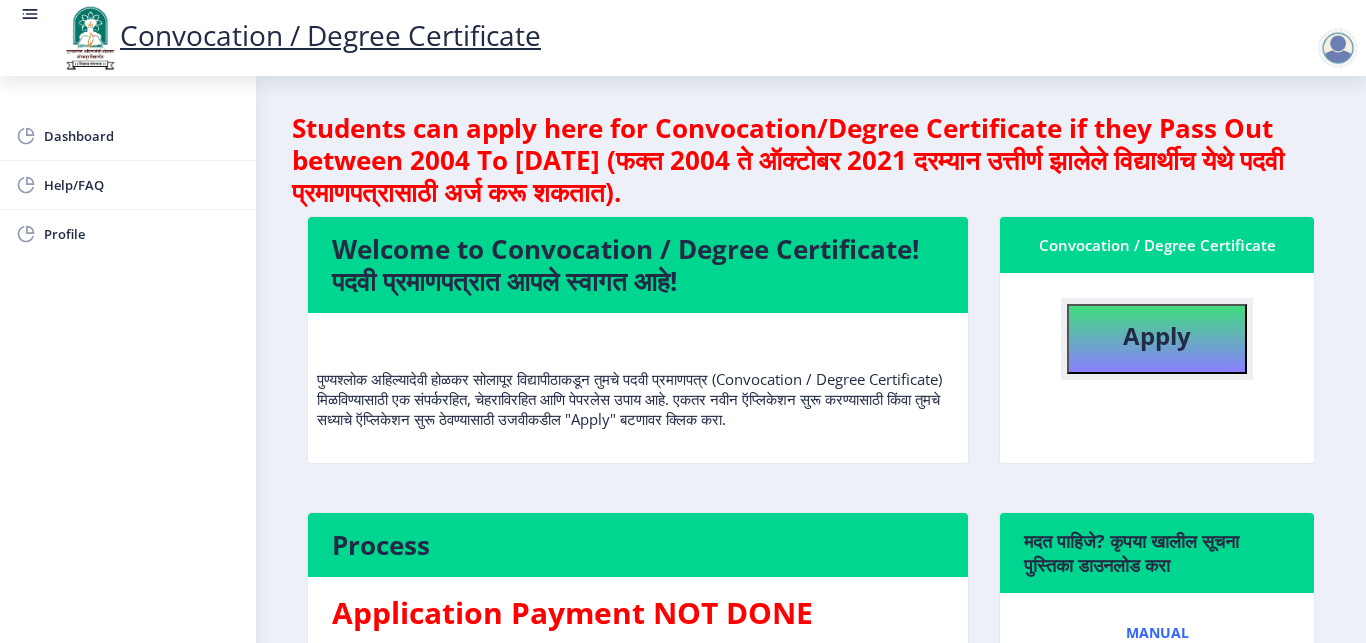 click on "Apply" 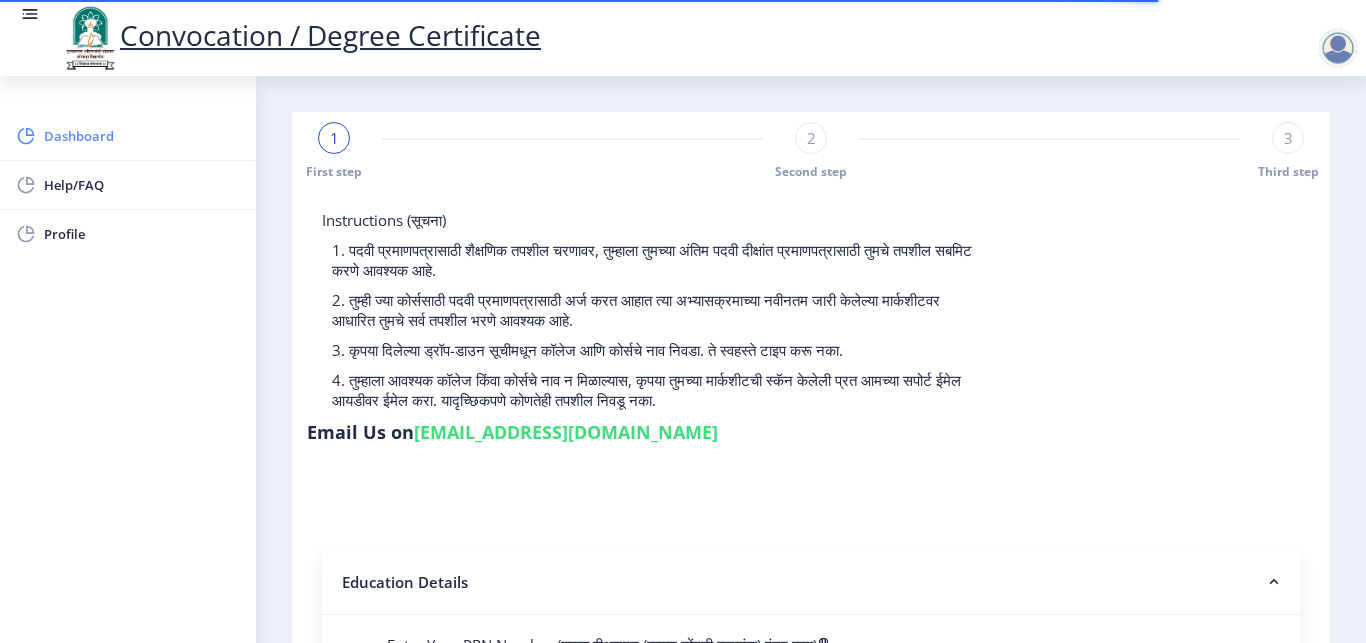 click on "Dashboard" 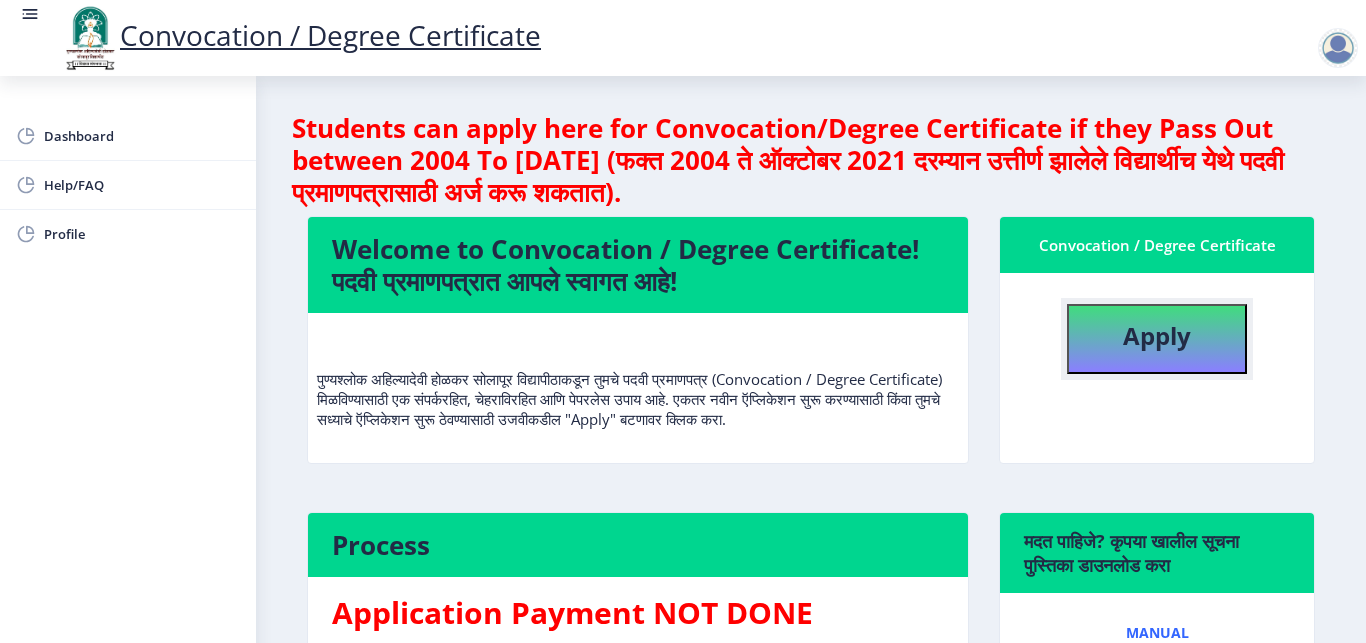 click on "Apply" 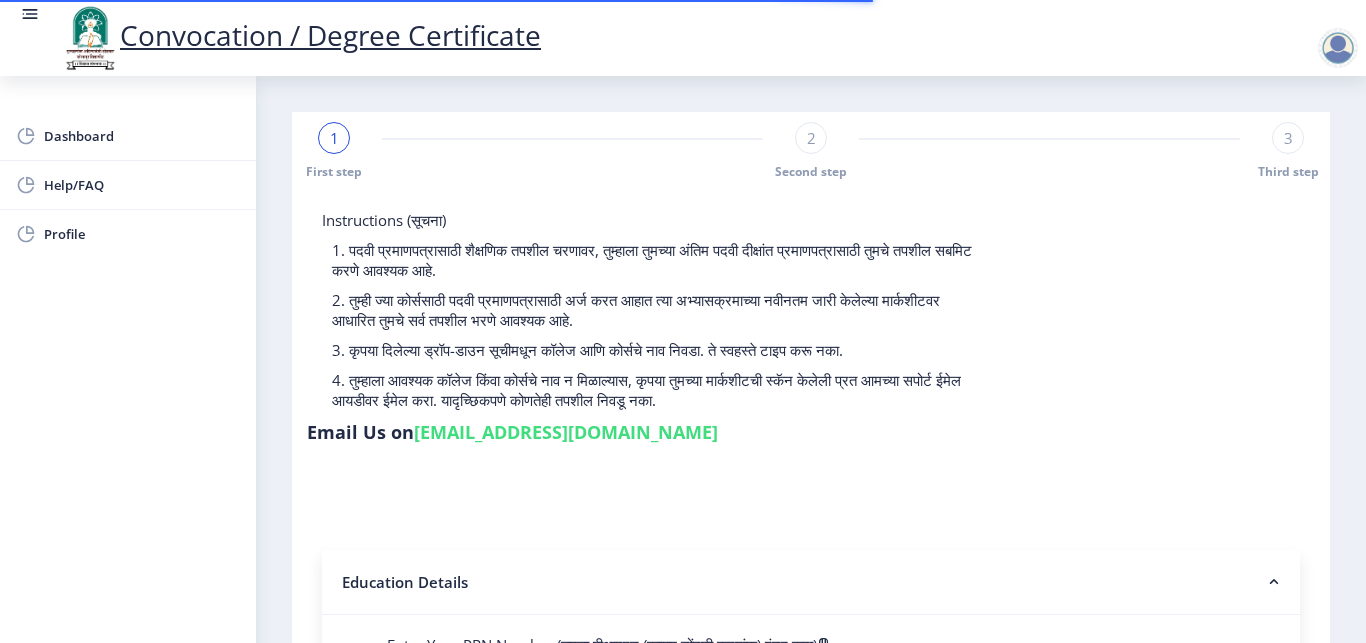 click on "Instructions (सूचना) 1. पदवी प्रमाणपत्रासाठी शैक्षणिक तपशील चरणावर, तुम्हाला तुमच्या अंतिम पदवी दीक्षांत प्रमाणपत्रासाठी तुमचे तपशील सबमिट करणे आवश्यक आहे.   2. तुम्ही ज्या कोर्ससाठी पदवी प्रमाणपत्रासाठी अर्ज करत आहात त्या अभ्यासक्रमाच्या नवीनतम जारी केलेल्या मार्कशीटवर आधारित तुमचे सर्व तपशील भरणे आवश्यक आहे.  Email Us on   [EMAIL_ADDRESS][DOMAIN_NAME]" 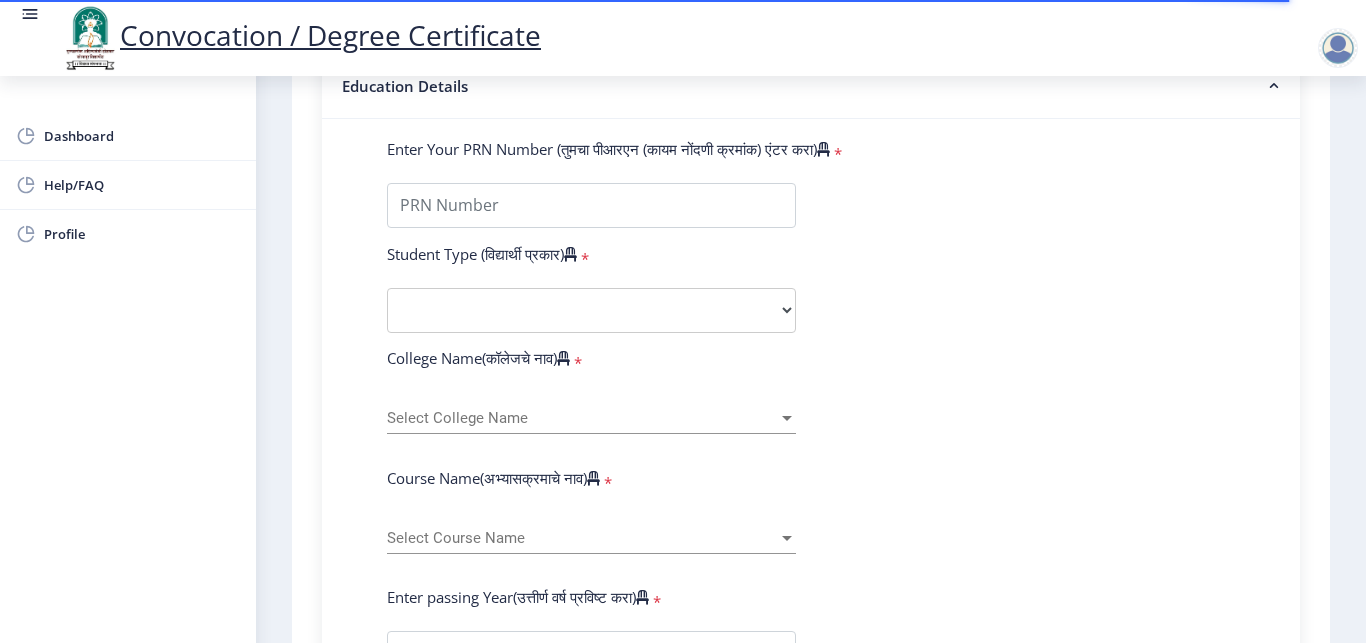 scroll, scrollTop: 504, scrollLeft: 0, axis: vertical 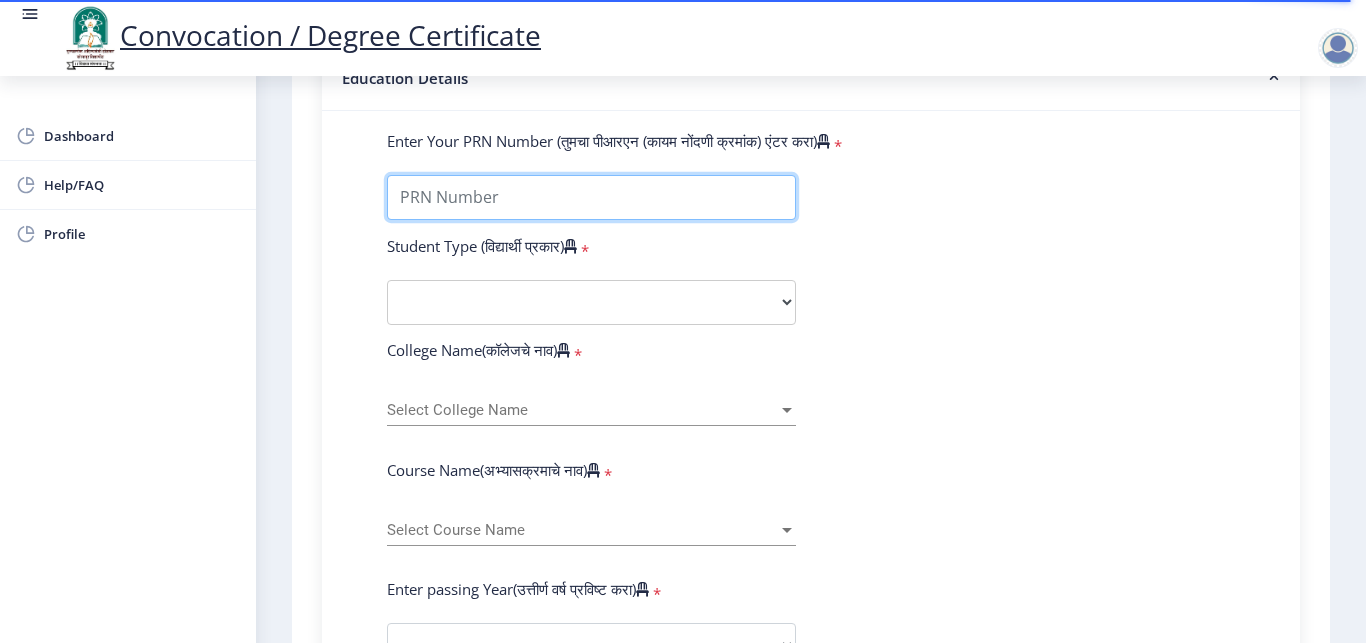 click on "Enter Your PRN Number (तुमचा पीआरएन (कायम नोंदणी क्रमांक) एंटर करा)" at bounding box center (591, 197) 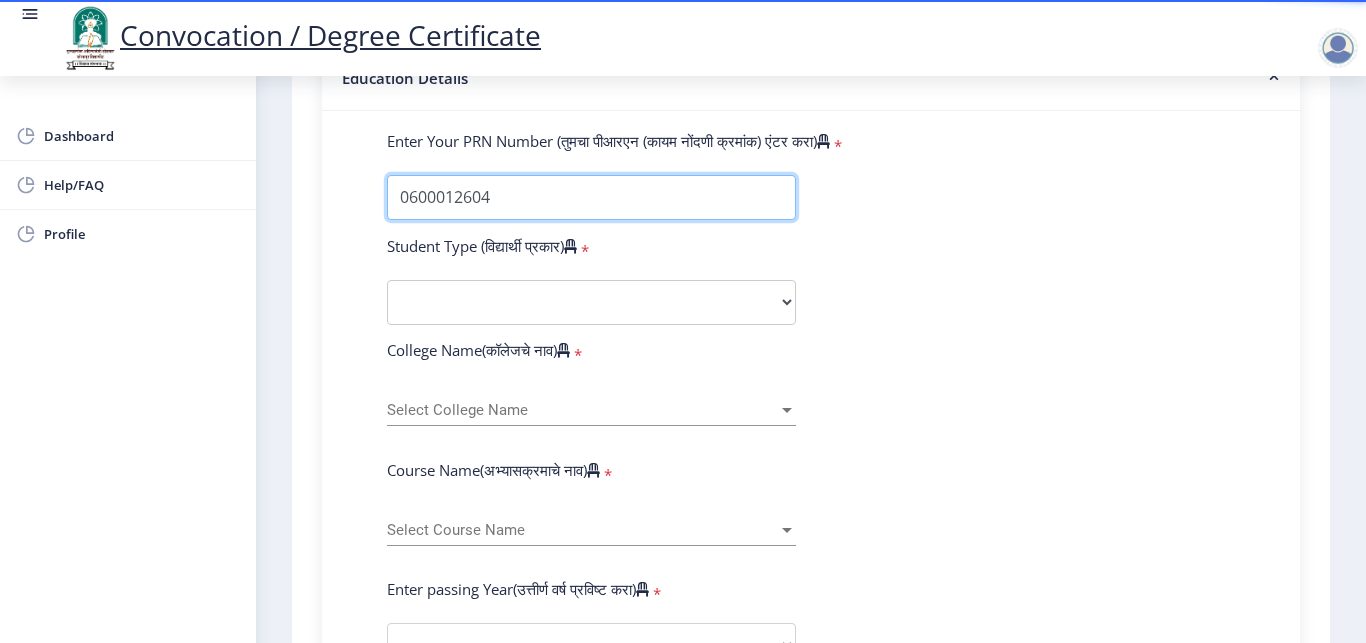 type on "0600012604" 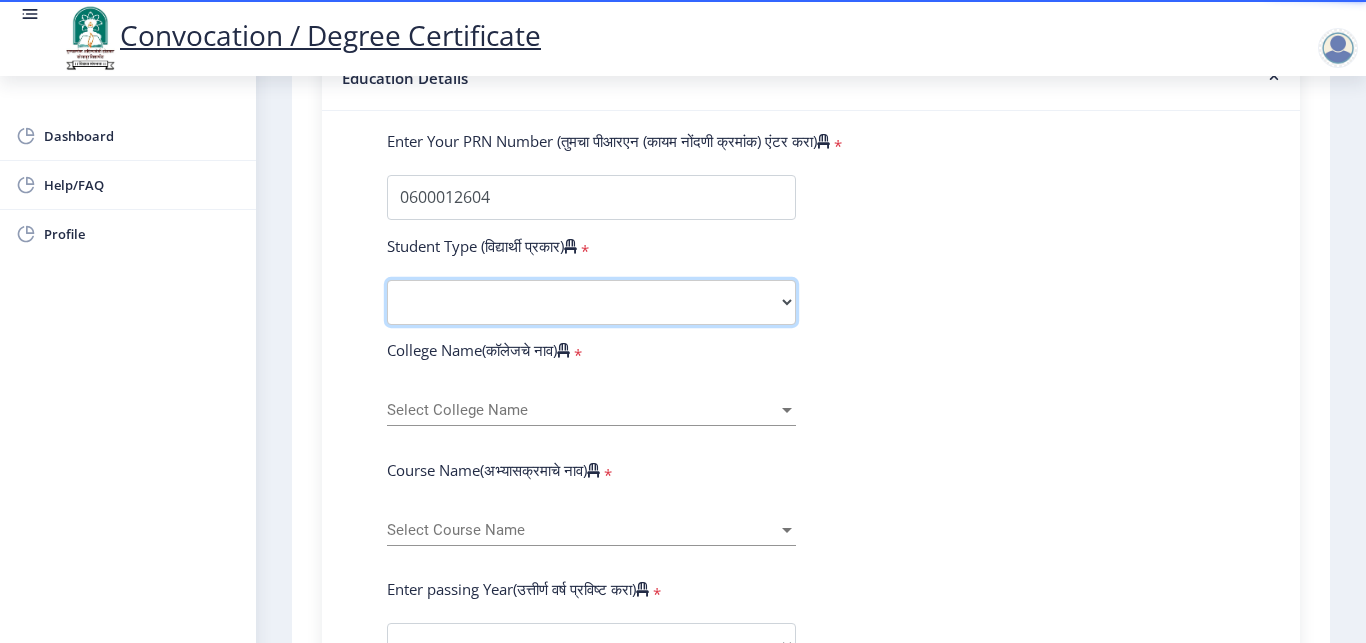 select on "Regular" 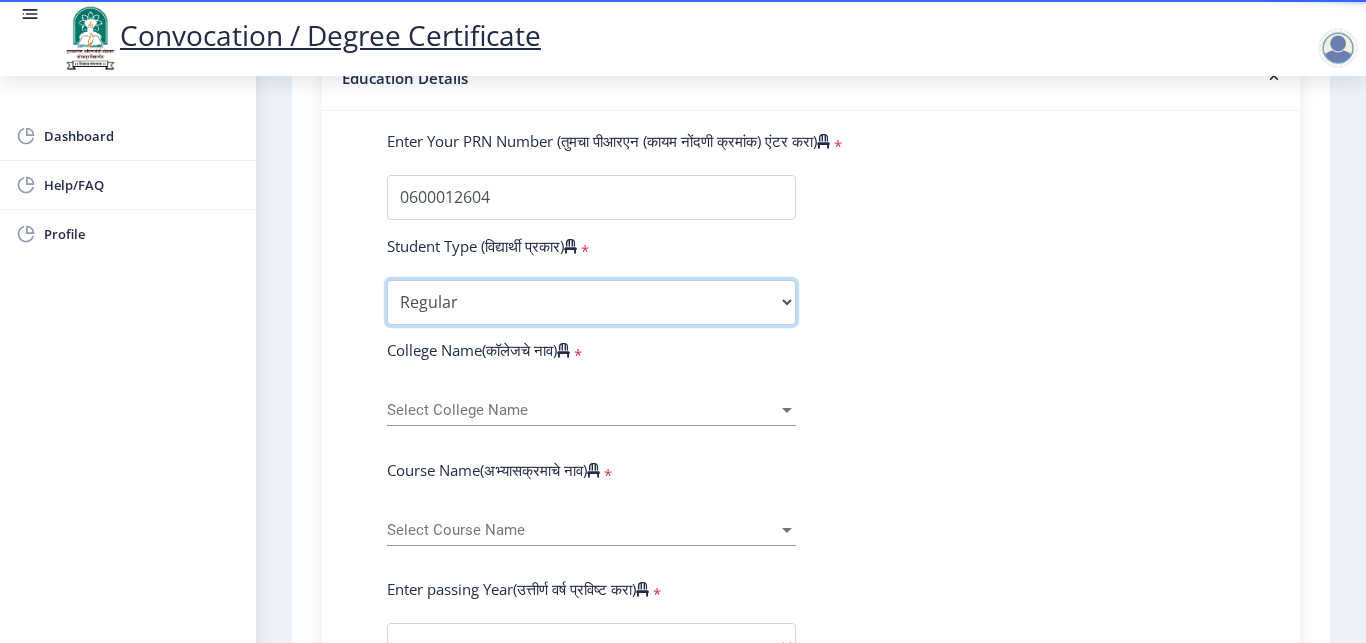 click on "Regular" at bounding box center (0, 0) 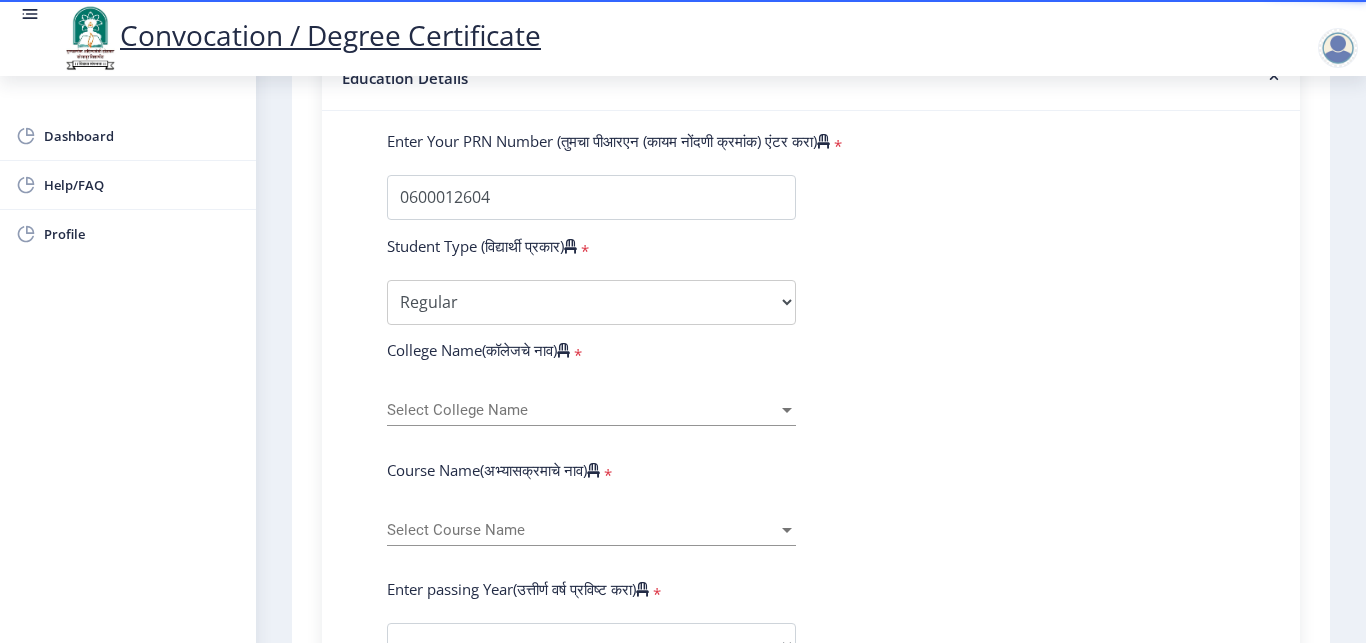 click on "Select College Name" at bounding box center (582, 410) 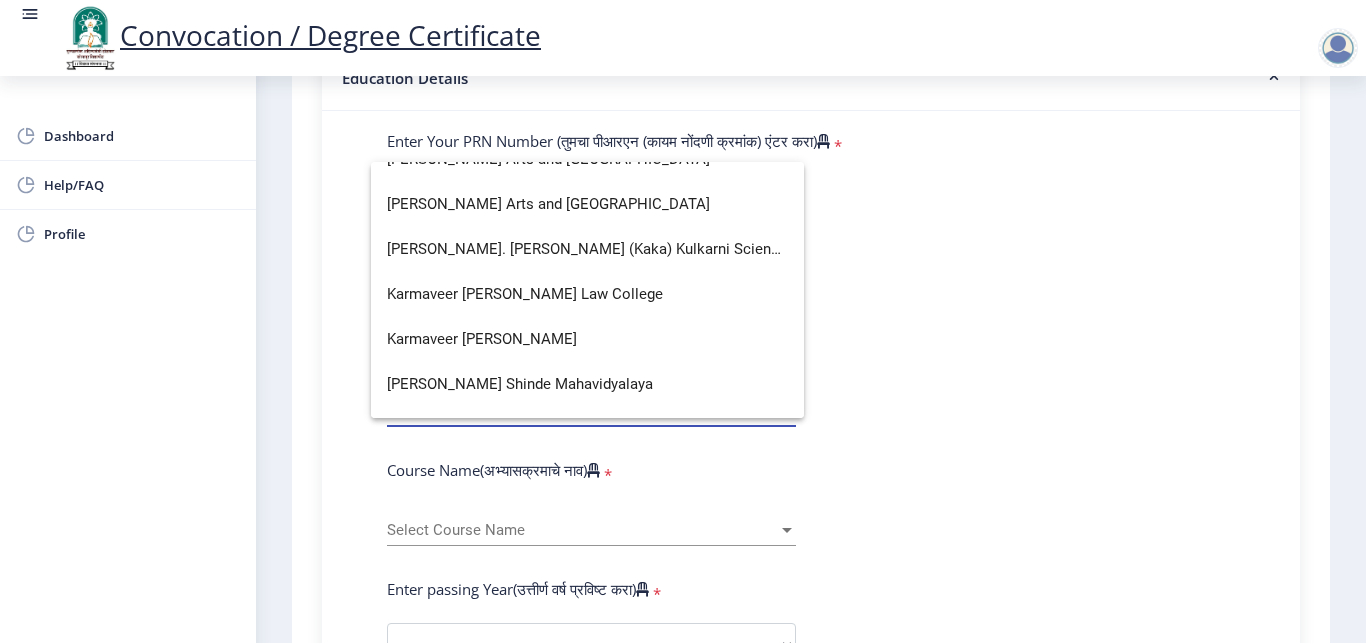 scroll, scrollTop: 2280, scrollLeft: 0, axis: vertical 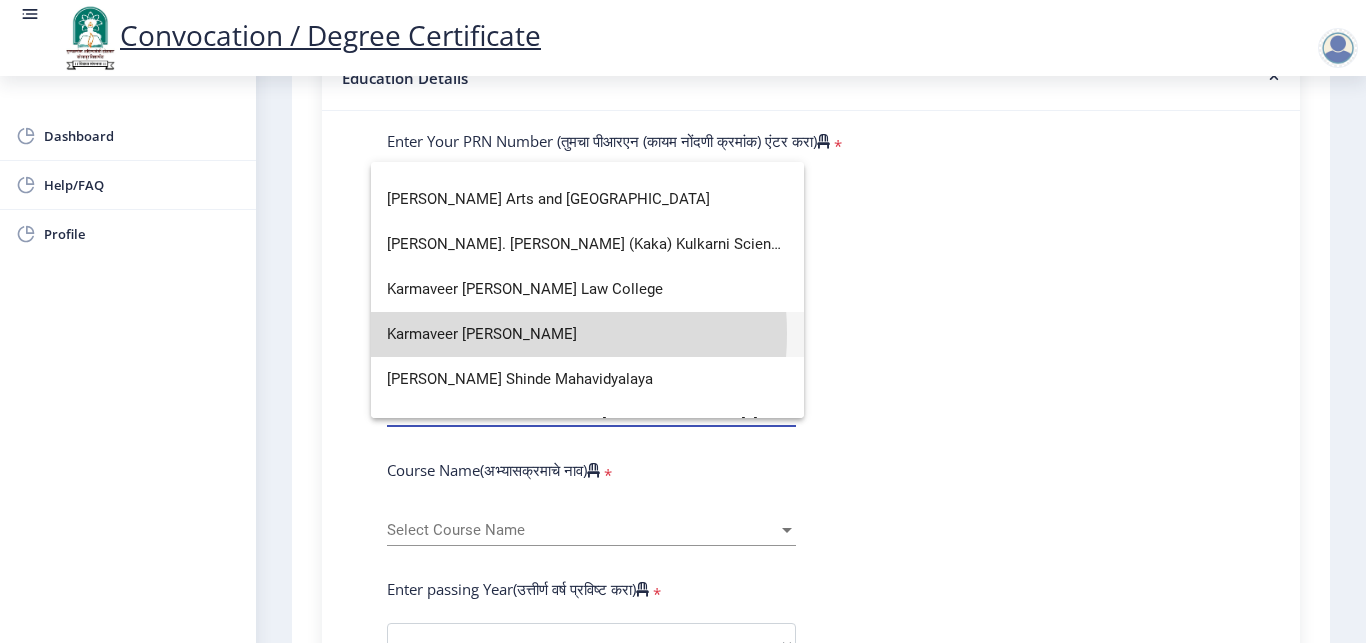 click on "Karmaveer [PERSON_NAME]" at bounding box center (587, 334) 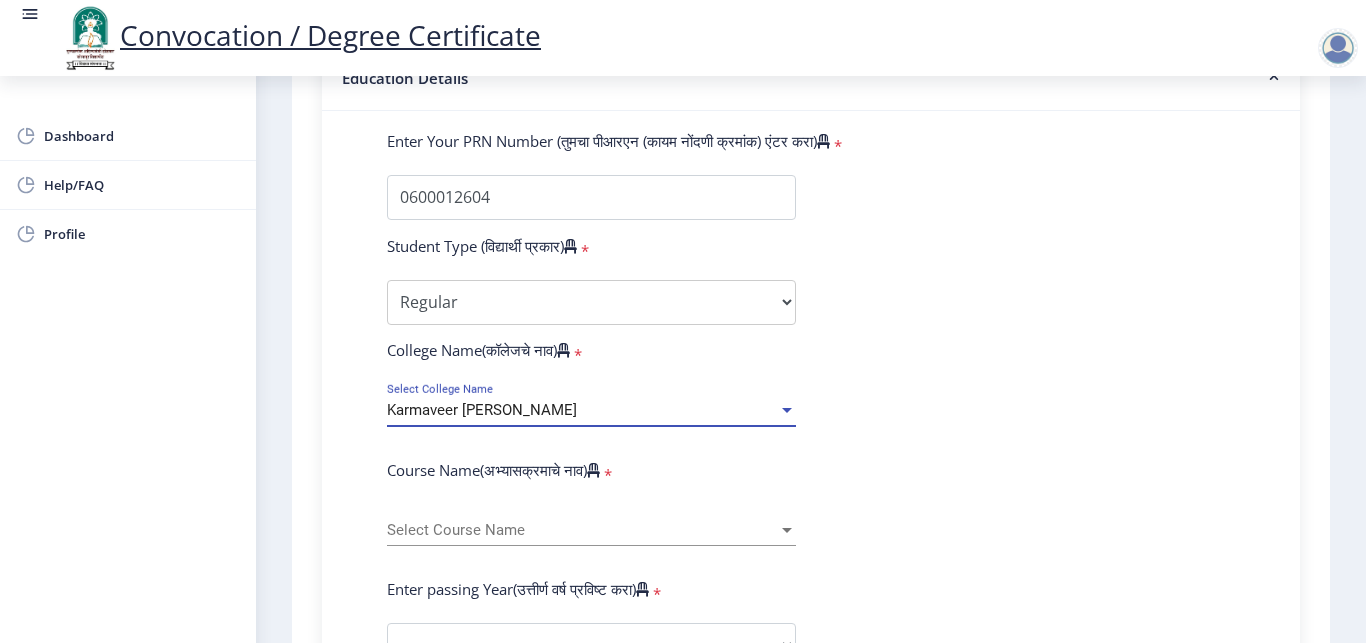 click on "Select Course Name Select Course Name" 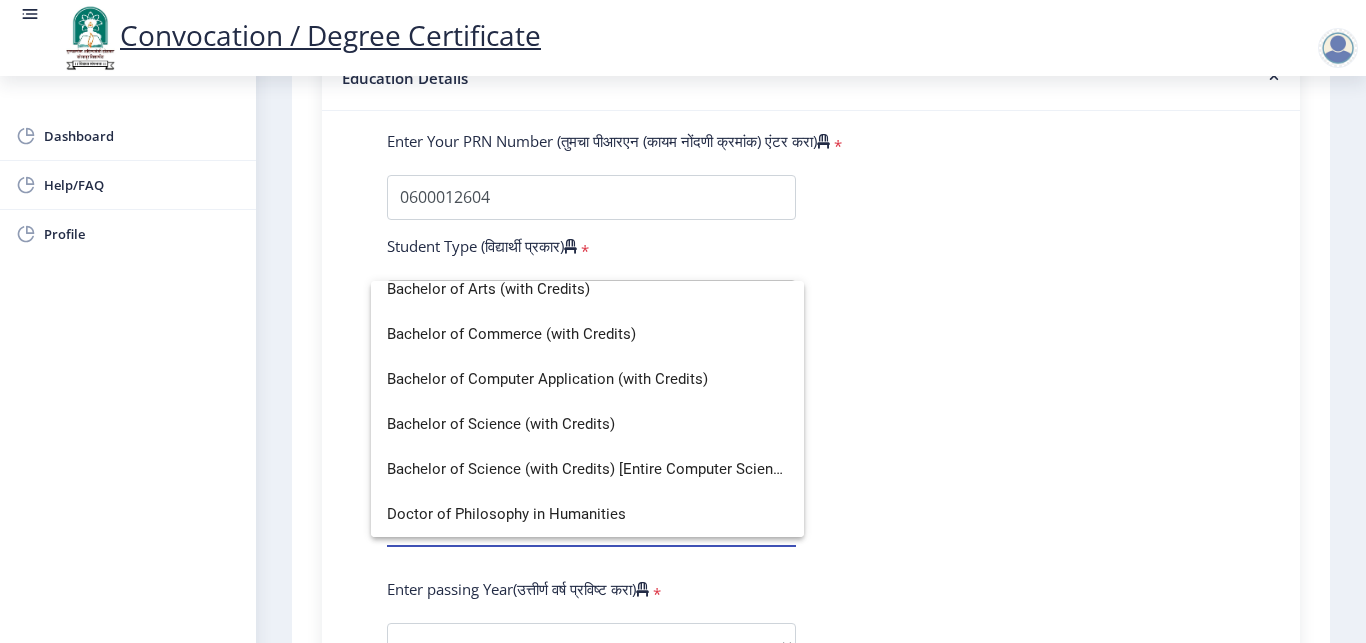 scroll, scrollTop: 0, scrollLeft: 0, axis: both 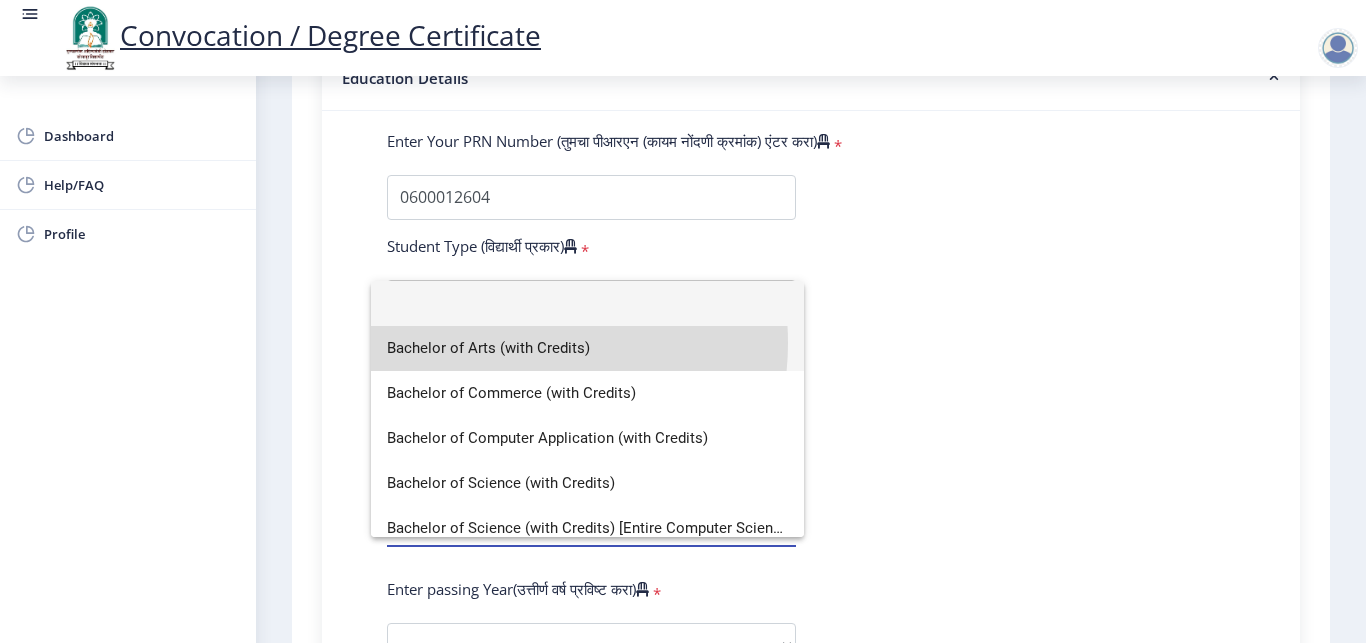 click on "Bachelor of Arts (with Credits)" at bounding box center [587, 348] 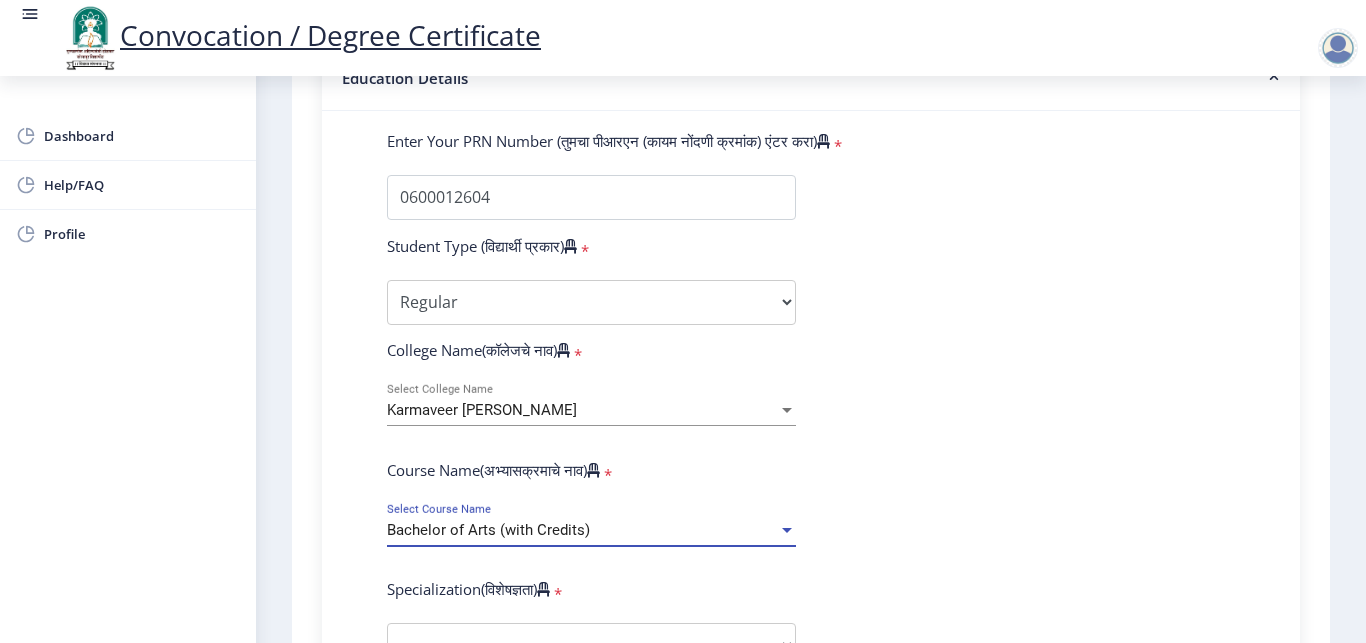 click on "Enter Your PRN Number (तुमचा पीआरएन (कायम नोंदणी क्रमांक) एंटर करा)   * Student Type (विद्यार्थी प्रकार)    * Select Student Type Regular External College Name(कॉलेजचे नाव)   * Karmaveer [PERSON_NAME] Select College Name Course Name(अभ्यासक्रमाचे नाव)   * Bachelor of Arts (with Credits) Select Course Name  Specialization(विशेषज्ञता)   * Specialization English Geography Hindi Marathi Music Sanskrit Urdu Ancient Indian History Culture & Archaeology Economics History Physical Education Political Science Psychology Sociology Kannada Philosophy Other Enter passing Year(उत्तीर्ण वर्ष प्रविष्ट करा)   *  2025   2024   2023   2022   2021   2020   2019   2018   2017   2016   2015   2014   2013   2012   2011   2010   2009   2008   2007   2006   2005   2004   2003   2002   2001" 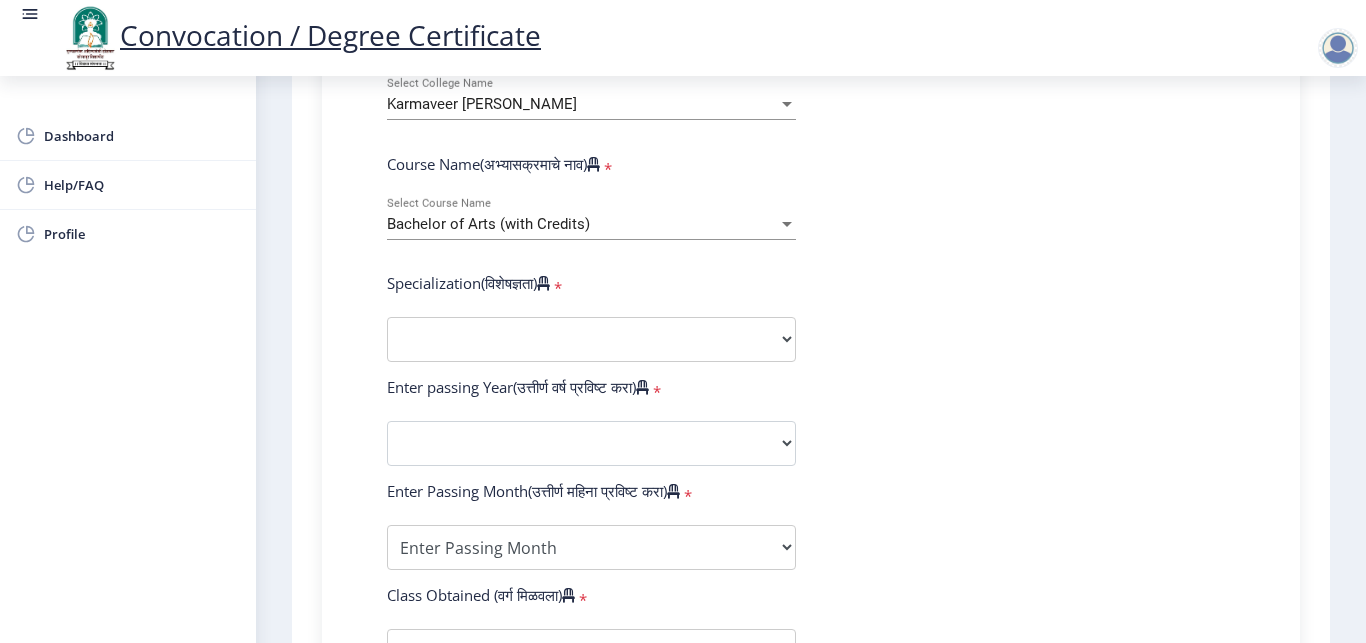 scroll, scrollTop: 819, scrollLeft: 0, axis: vertical 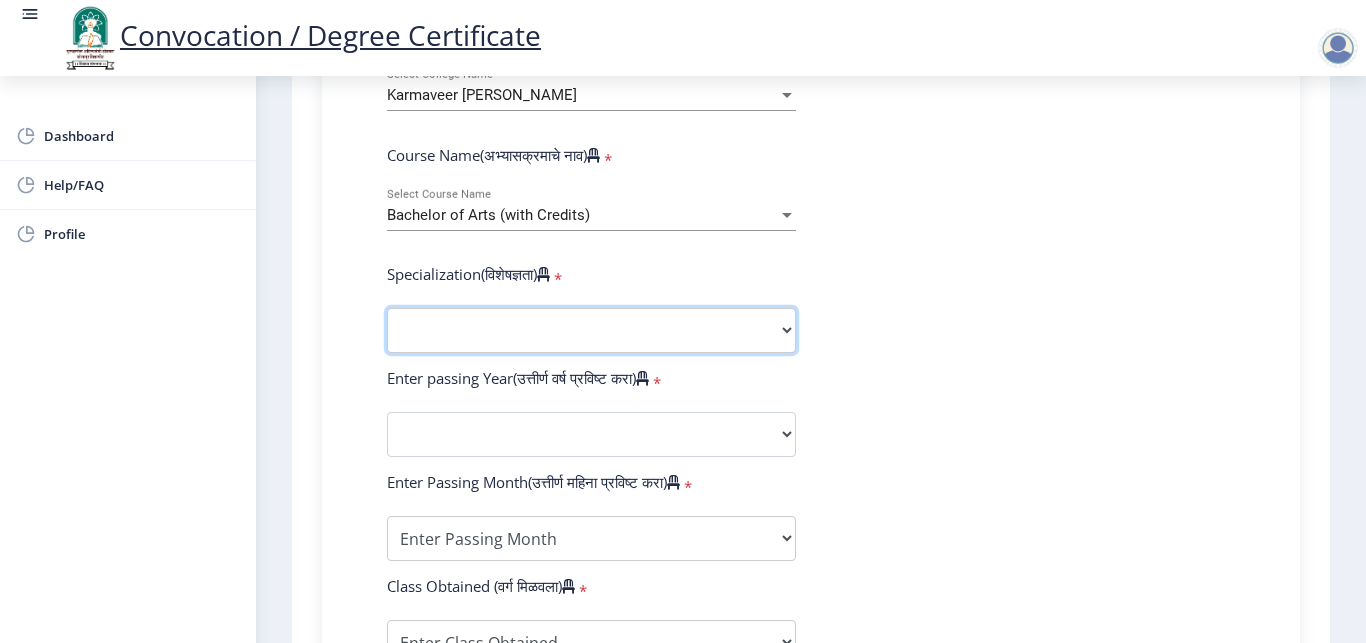 click on "Specialization English Geography Hindi Marathi Music Sanskrit Urdu Ancient Indian History Culture & Archaeology Economics History Physical Education Political Science Psychology Sociology Kannada Philosophy Other" at bounding box center [591, 330] 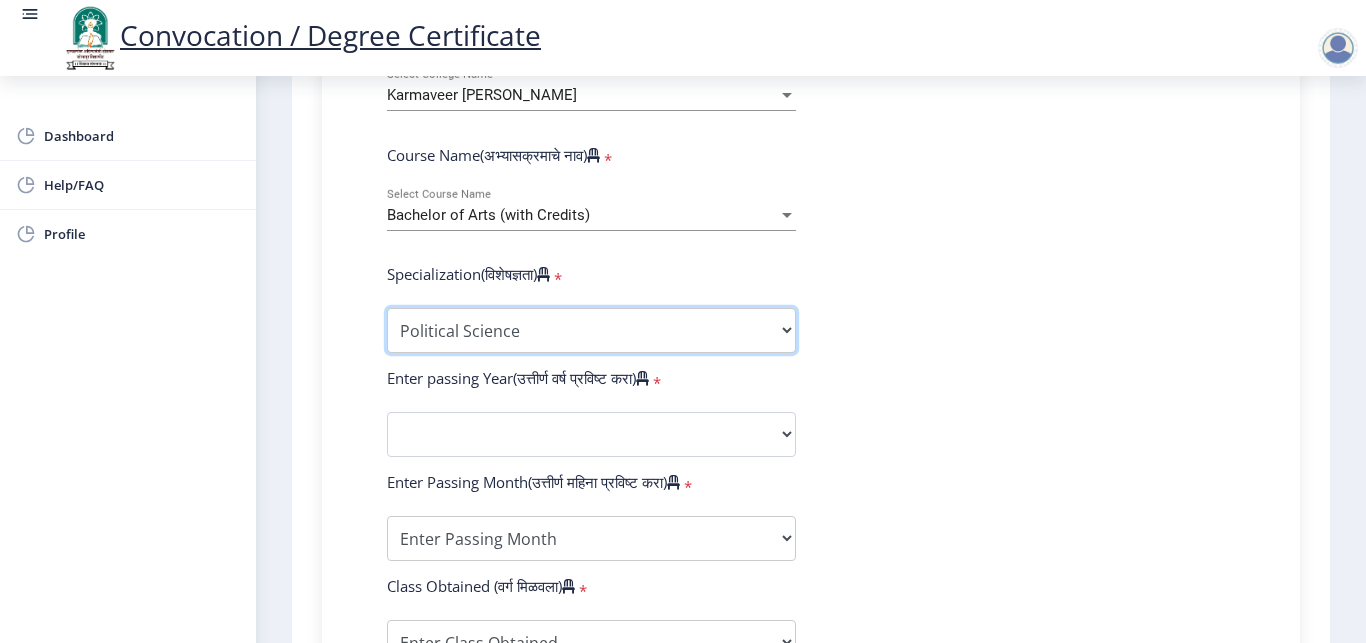 click on "Political Science" at bounding box center [0, 0] 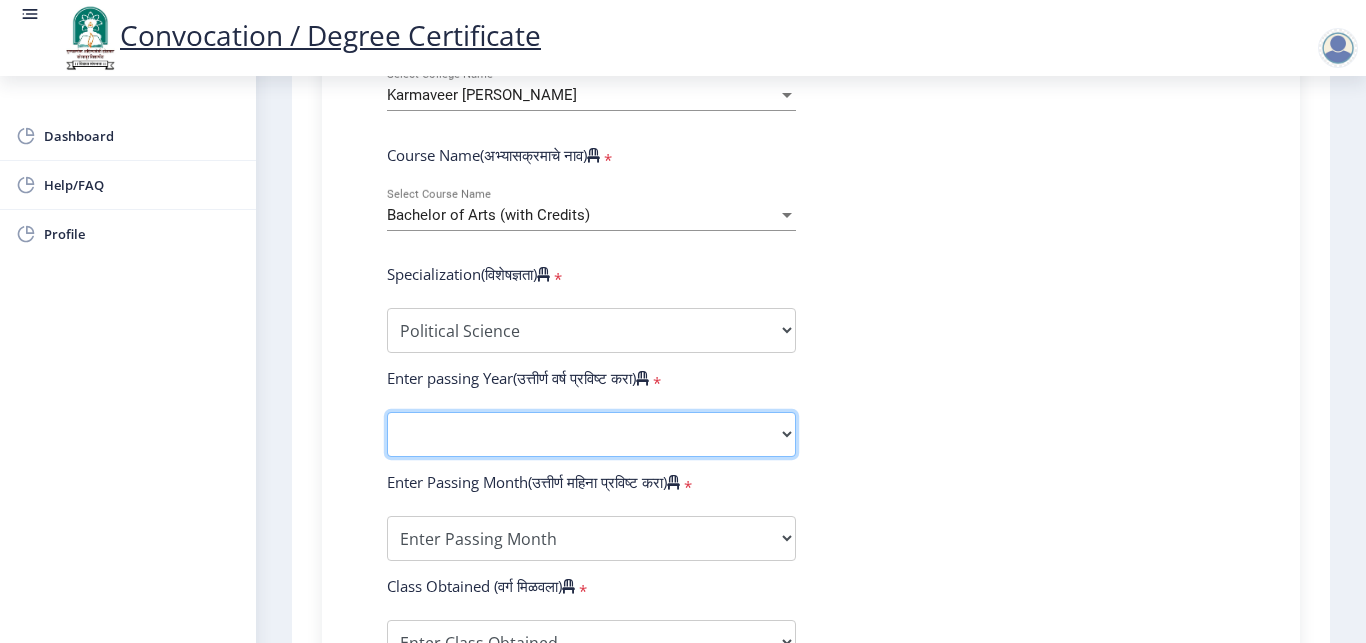 click on "2025   2024   2023   2022   2021   2020   2019   2018   2017   2016   2015   2014   2013   2012   2011   2010   2009   2008   2007   2006   2005   2004   2003   2002   2001   2000   1999   1998   1997   1996   1995   1994   1993   1992   1991   1990   1989   1988   1987   1986   1985   1984   1983   1982   1981   1980   1979   1978   1977   1976" 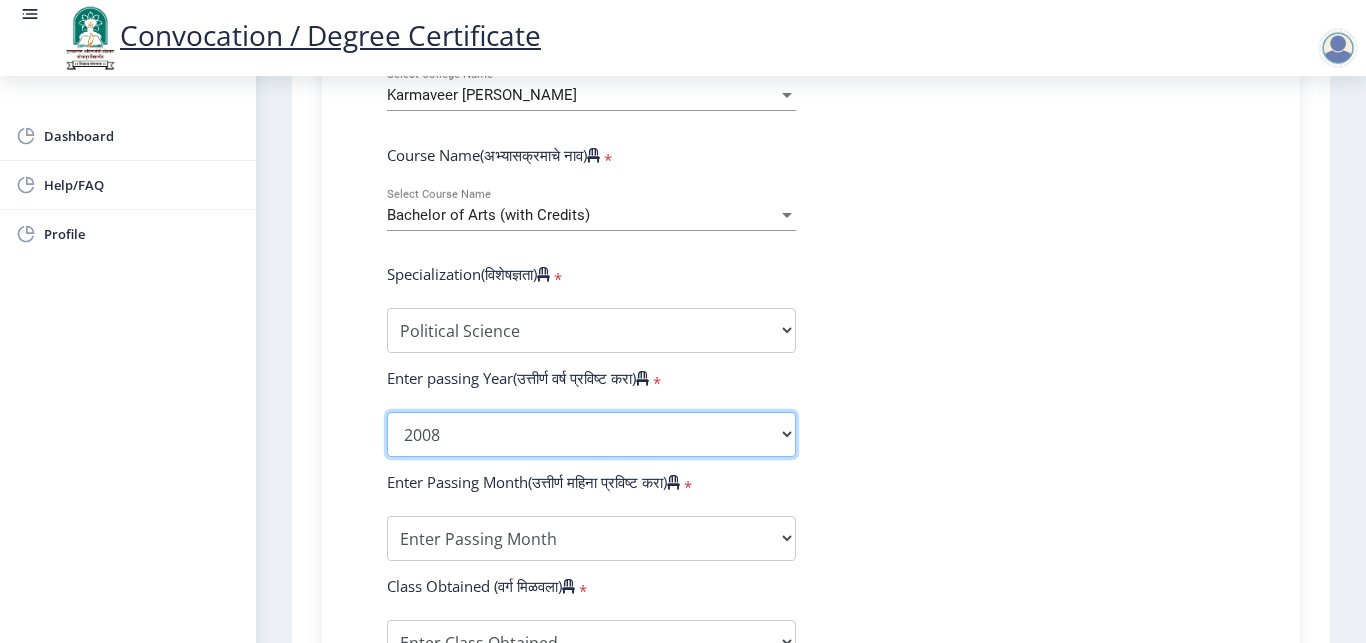 click on "2008" 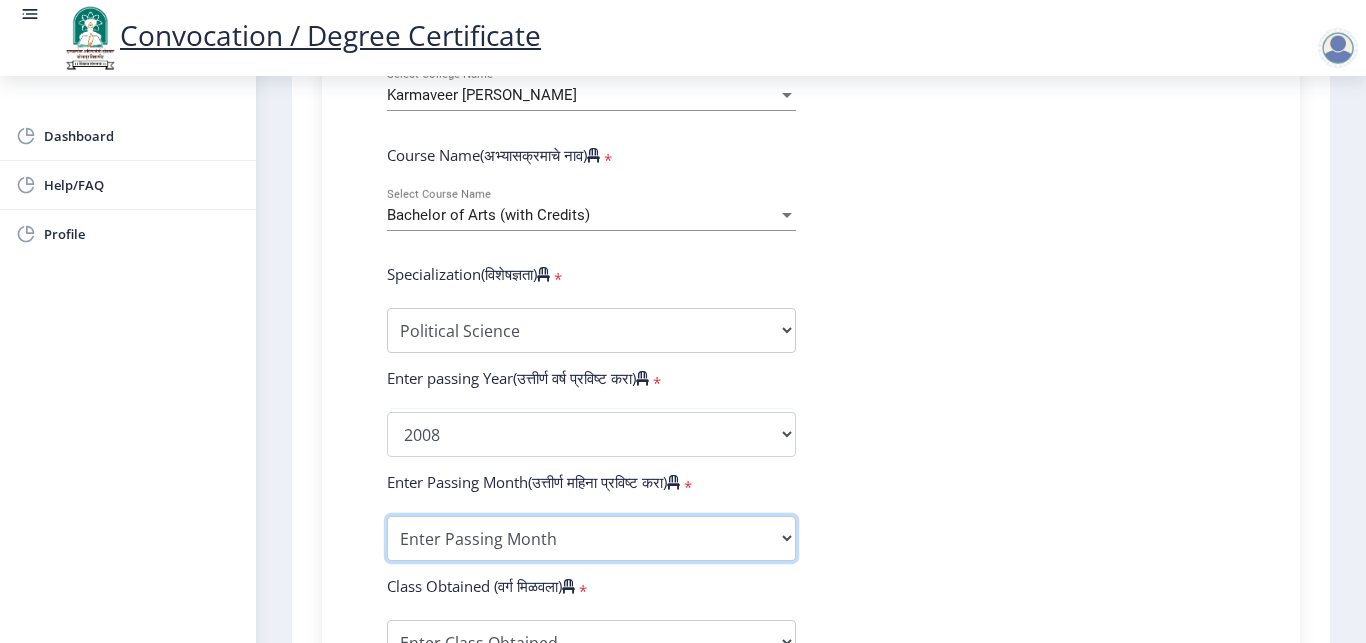 click on "Enter Passing Month March April May October November December" at bounding box center (591, 538) 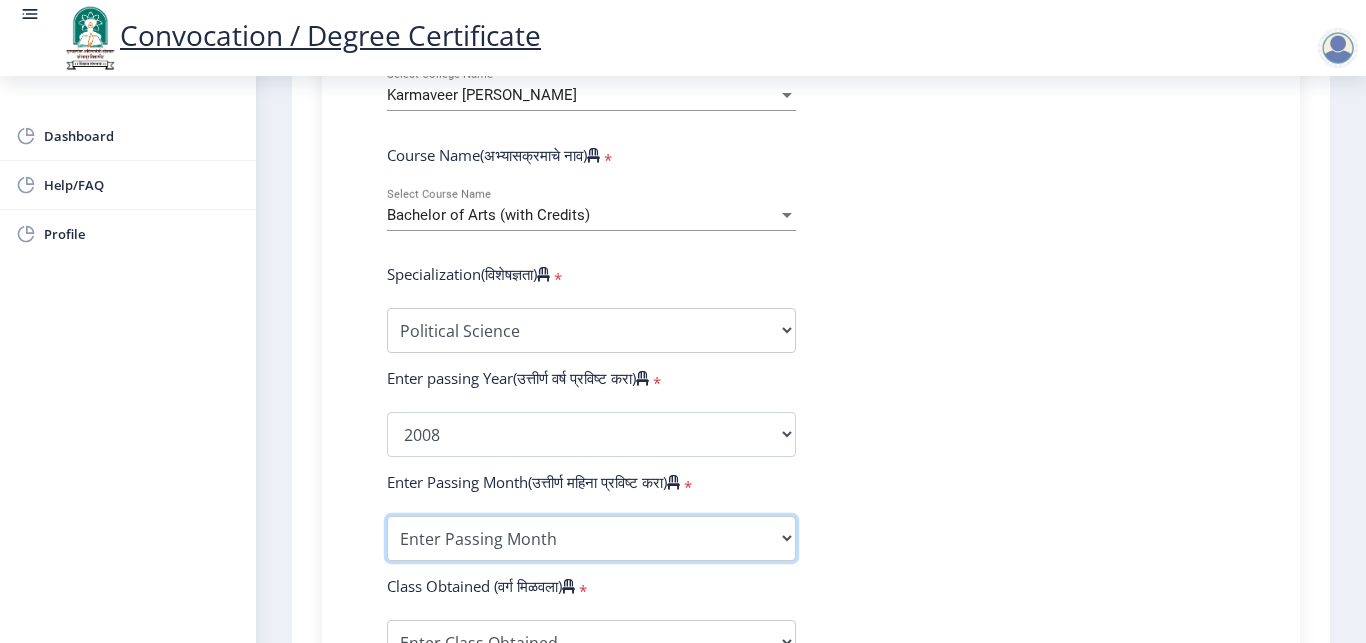select on "April" 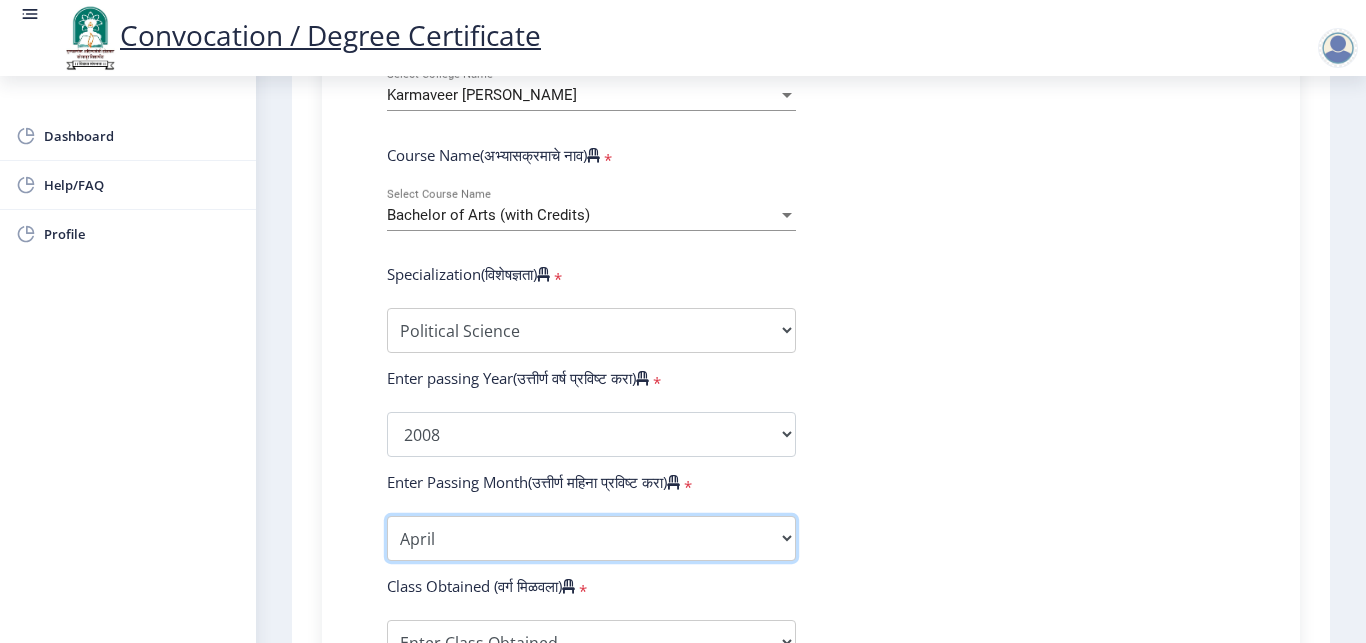 click on "April" at bounding box center (0, 0) 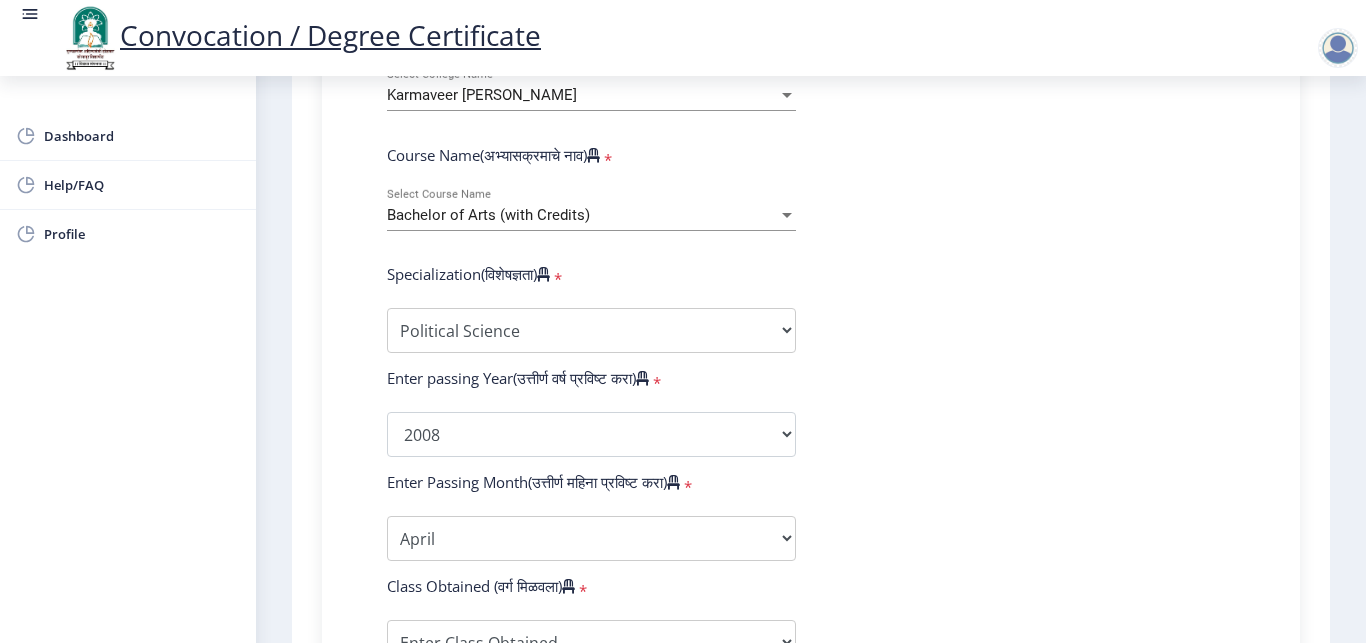 click on "Enter Your PRN Number (तुमचा पीआरएन (कायम नोंदणी क्रमांक) एंटर करा)   * Student Type (विद्यार्थी प्रकार)    * Select Student Type Regular External College Name(कॉलेजचे नाव)   * Karmaveer [PERSON_NAME] Select College Name Course Name(अभ्यासक्रमाचे नाव)   * Bachelor of Arts (with Credits) Select Course Name  Specialization(विशेषज्ञता)   * Specialization English Geography Hindi Marathi Music Sanskrit Urdu Ancient Indian History Culture & Archaeology Economics History Physical Education Political Science Psychology Sociology Kannada Philosophy Other Enter passing Year(उत्तीर्ण वर्ष प्रविष्ट करा)   *  2025   2024   2023   2022   2021   2020   2019   2018   2017   2016   2015   2014   2013   2012   2011   2010   2009   2008   2007   2006   2005   2004   2003   2002   2001" 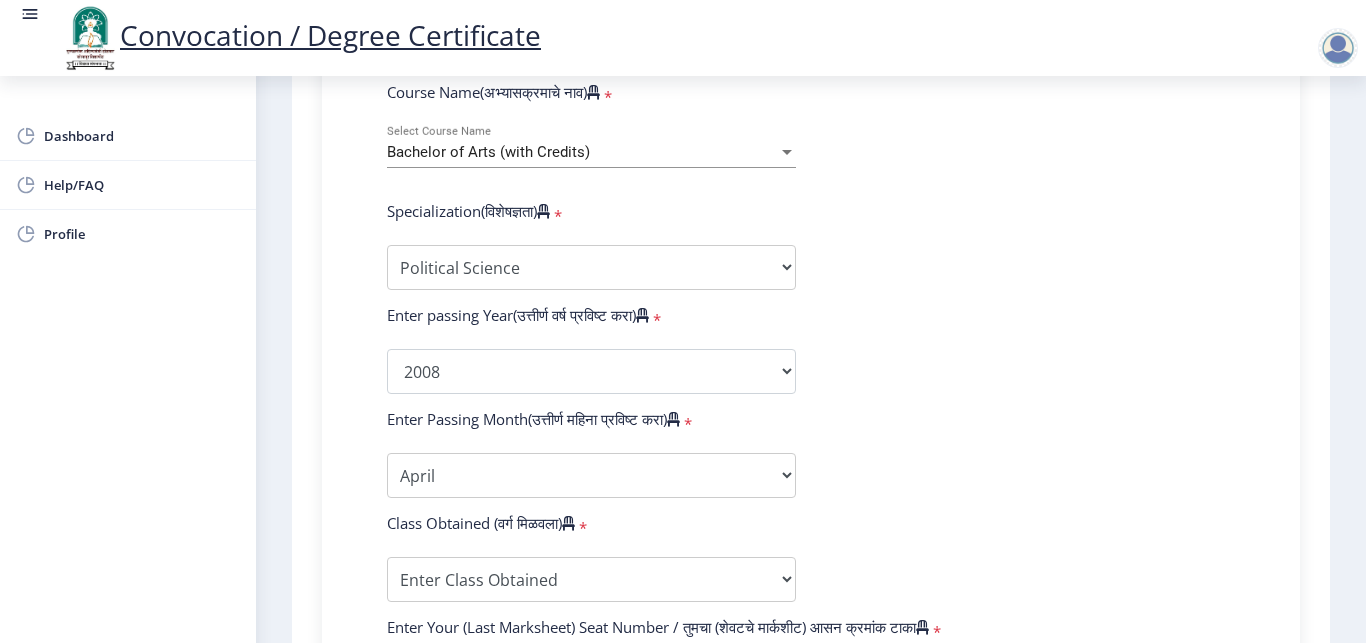 scroll, scrollTop: 1071, scrollLeft: 0, axis: vertical 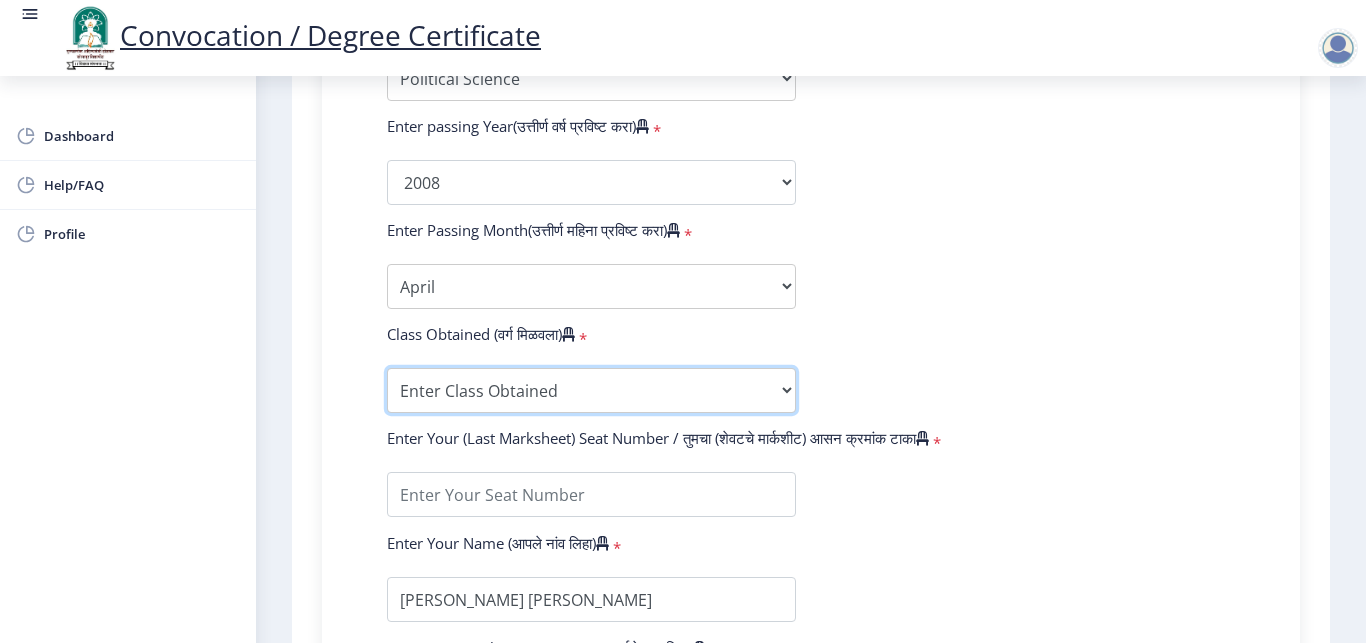 select on "SECOND CLASS" 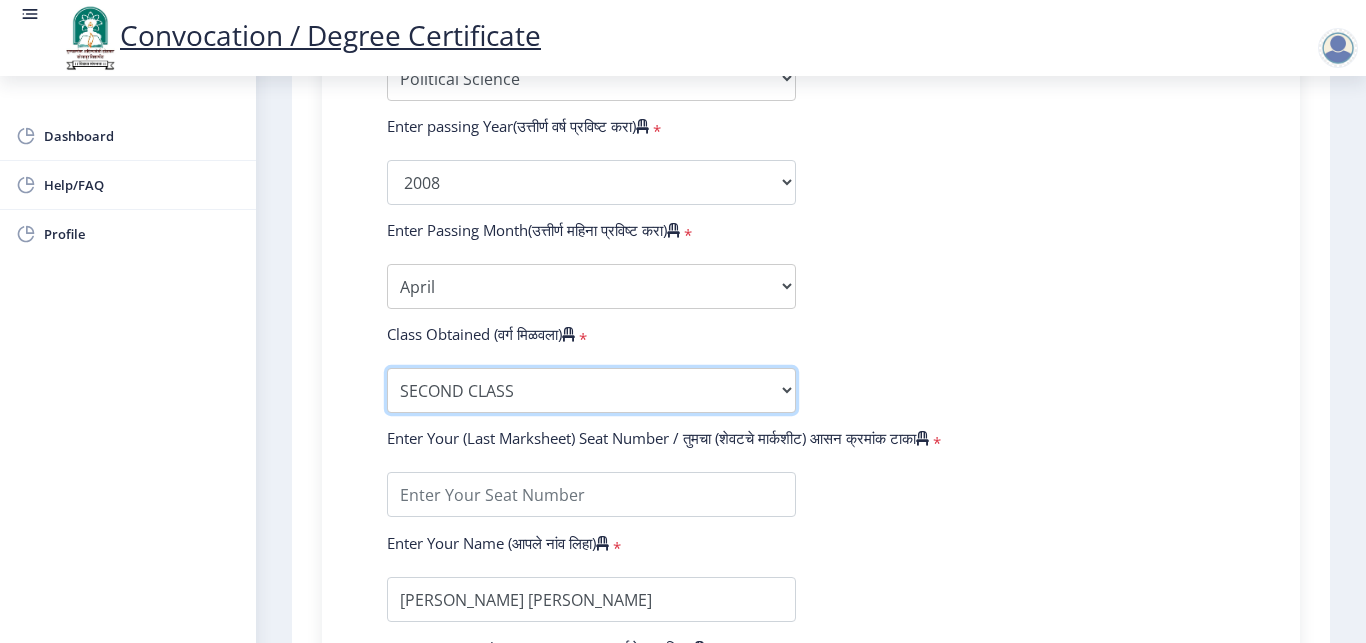 click on "SECOND CLASS" at bounding box center (0, 0) 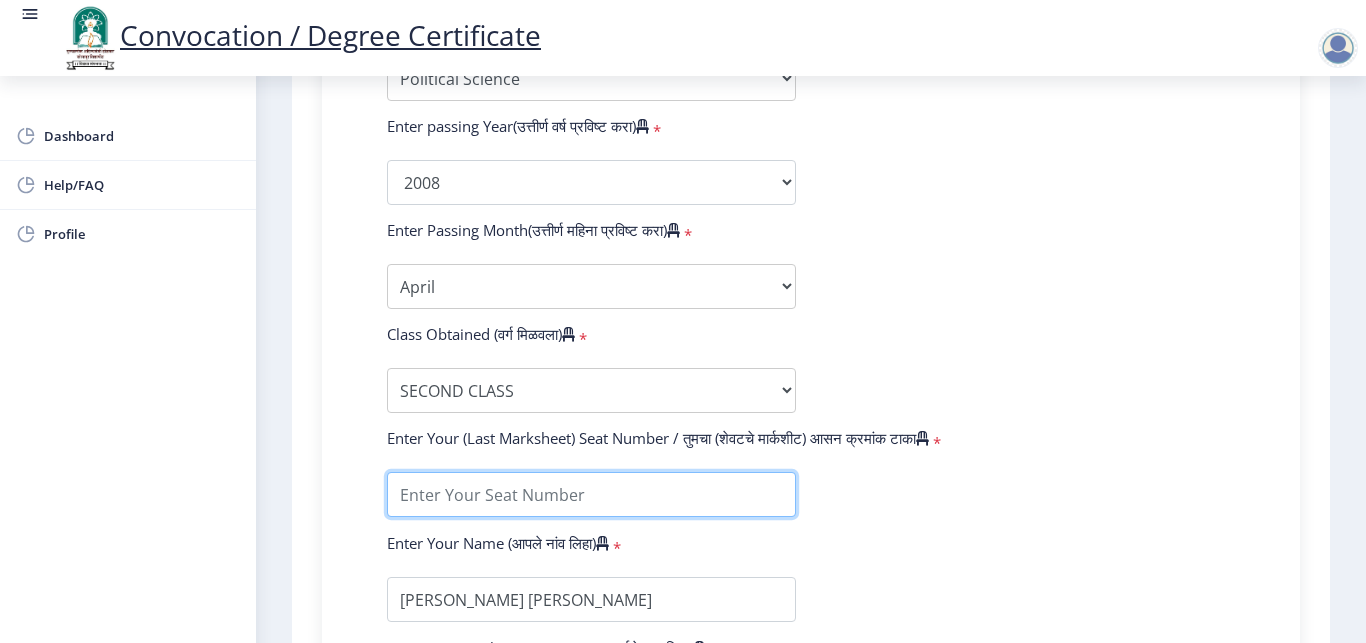 click at bounding box center [591, 494] 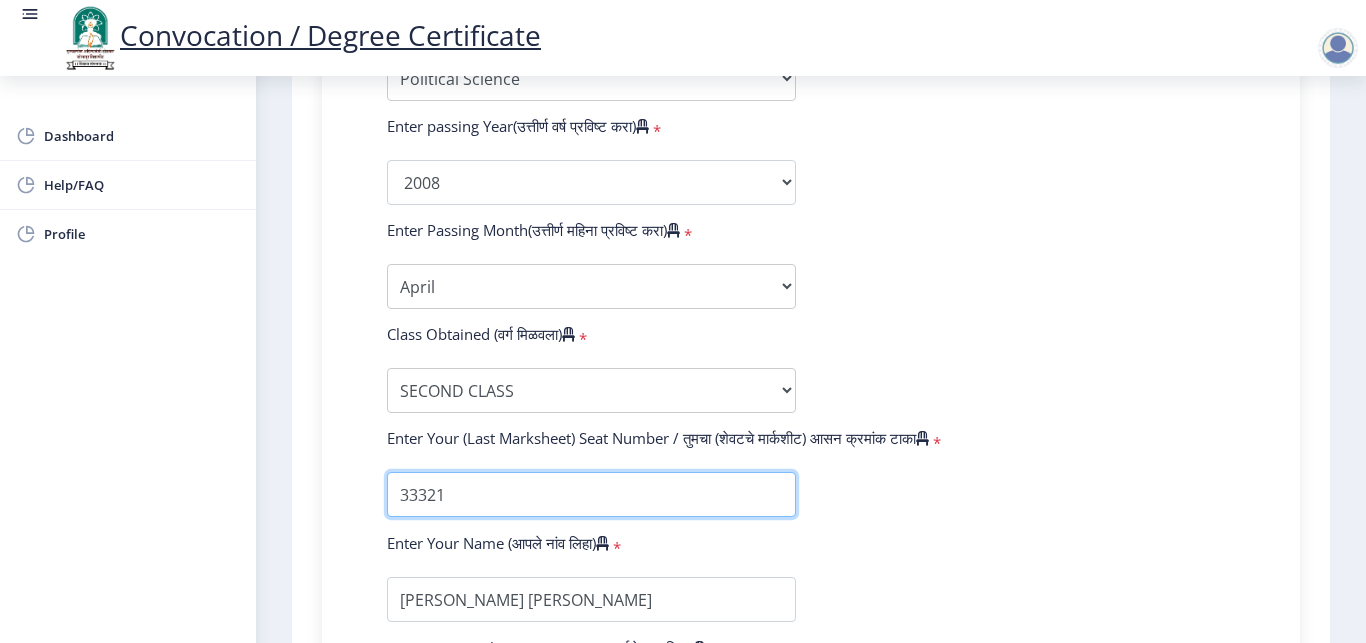 type on "33321" 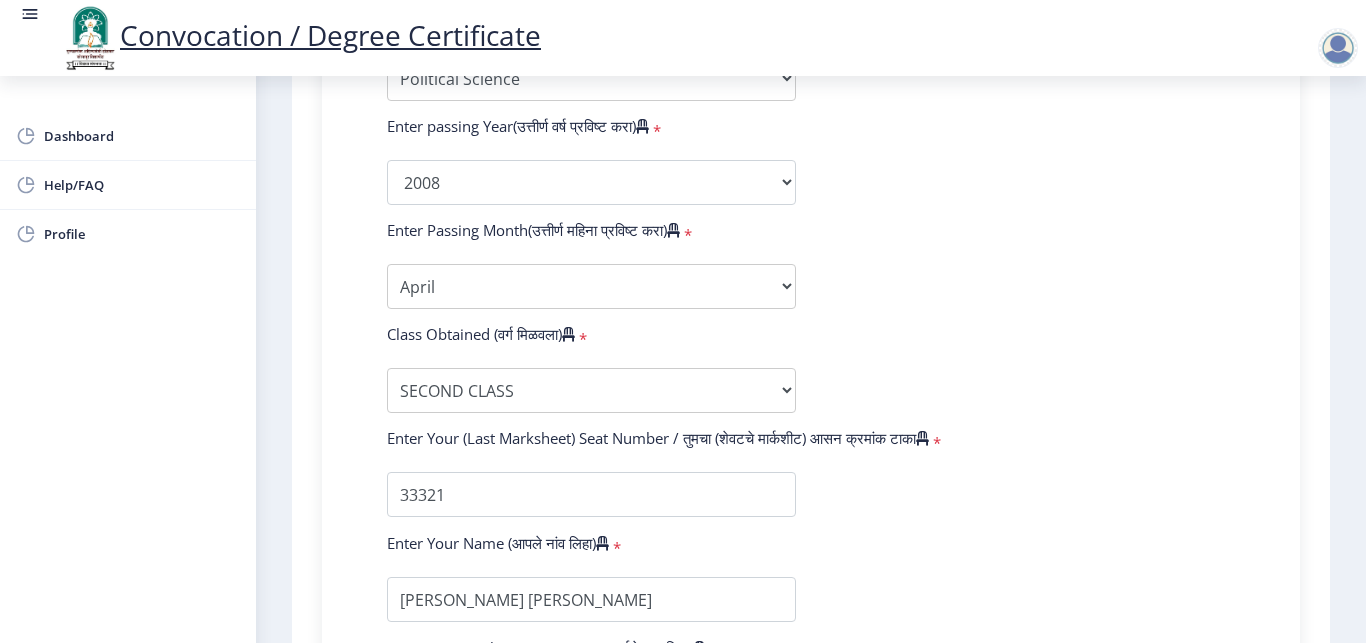 click on "Enter Your PRN Number (तुमचा पीआरएन (कायम नोंदणी क्रमांक) एंटर करा)   * Student Type (विद्यार्थी प्रकार)    * Select Student Type Regular External College Name(कॉलेजचे नाव)   * Karmaveer [PERSON_NAME] Select College Name Course Name(अभ्यासक्रमाचे नाव)   * Bachelor of Arts (with Credits) Select Course Name  Specialization(विशेषज्ञता)   * Specialization English Geography Hindi Marathi Music Sanskrit Urdu Ancient Indian History Culture & Archaeology Economics History Physical Education Political Science Psychology Sociology Kannada Philosophy Other Enter passing Year(उत्तीर्ण वर्ष प्रविष्ट करा)   *  2025   2024   2023   2022   2021   2020   2019   2018   2017   2016   2015   2014   2013   2012   2011   2010   2009   2008   2007   2006   2005   2004   2003   2002   2001" 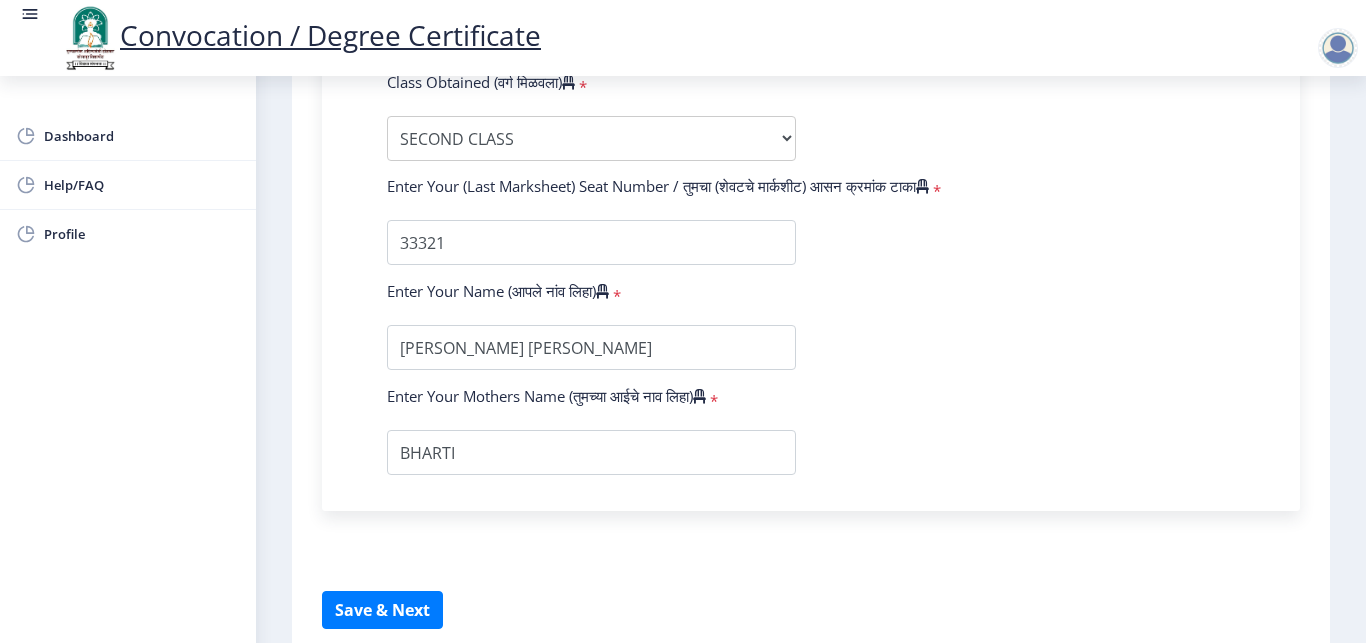 scroll, scrollTop: 1386, scrollLeft: 0, axis: vertical 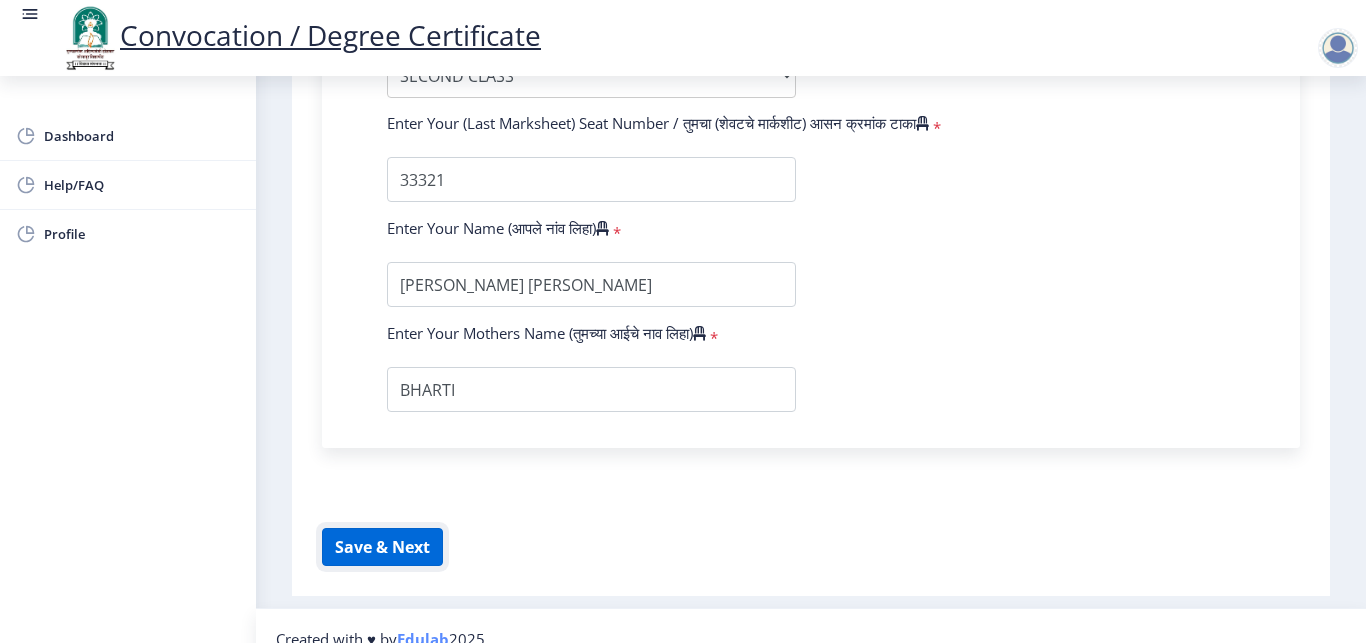 click on "Save & Next" 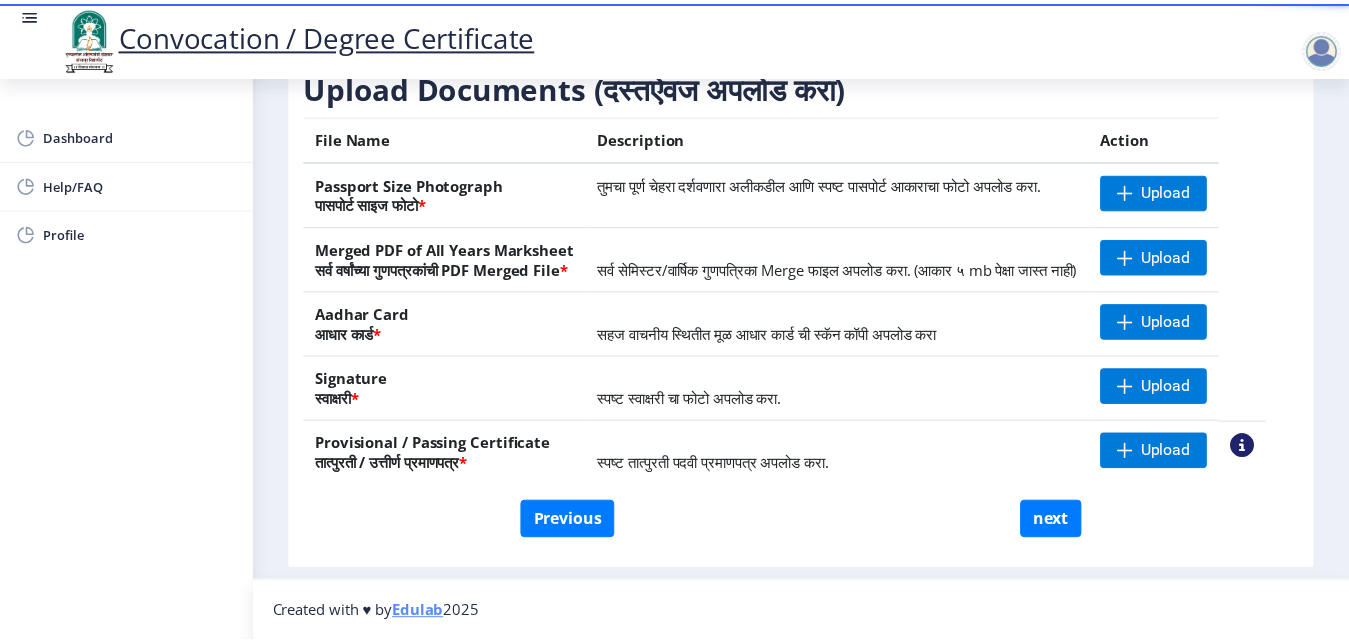 scroll, scrollTop: 304, scrollLeft: 0, axis: vertical 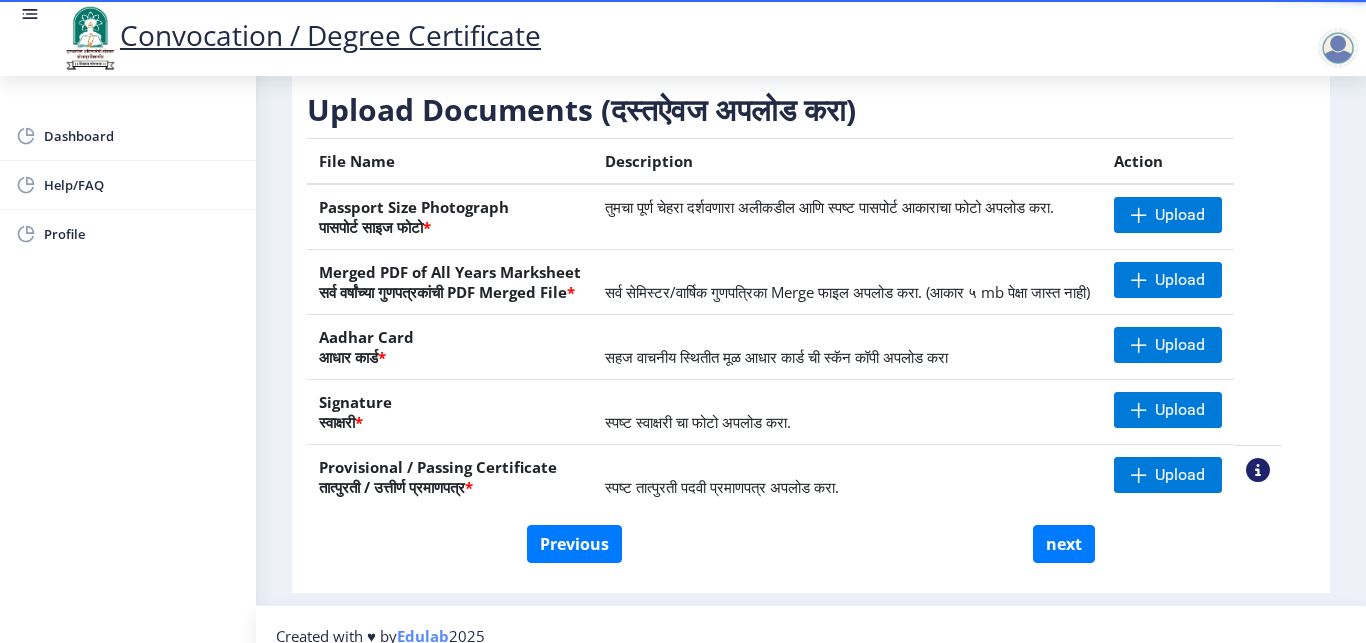 click 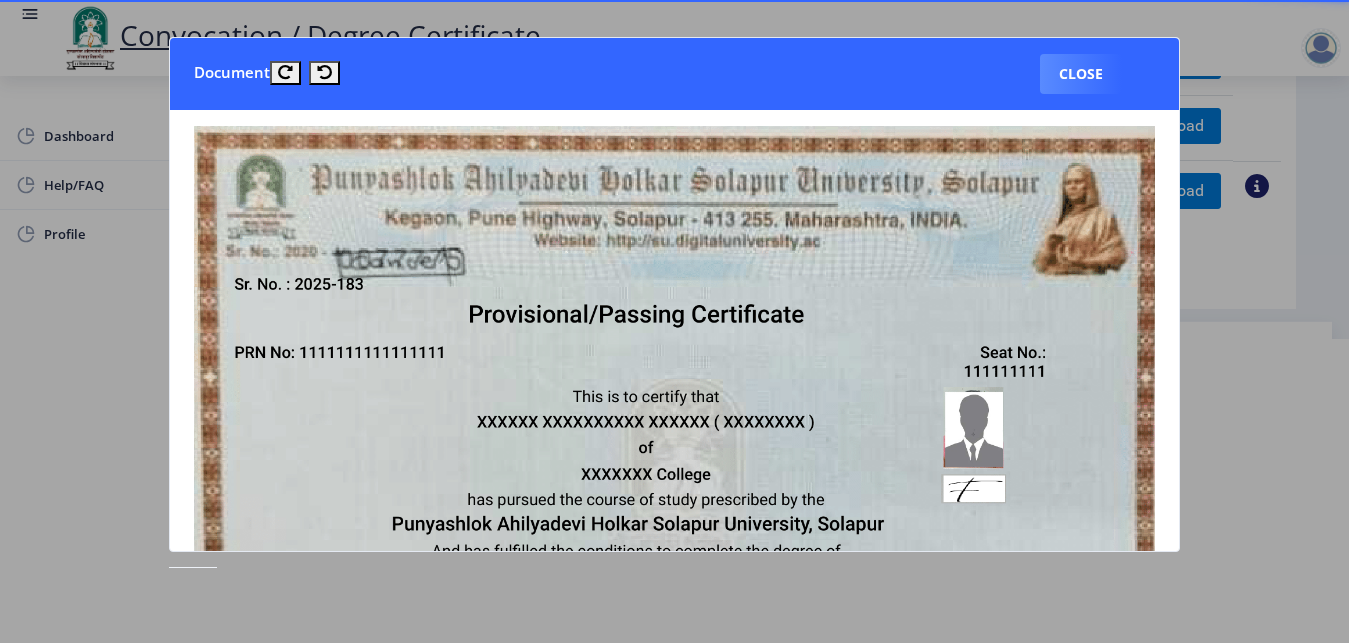 scroll, scrollTop: 304, scrollLeft: 0, axis: vertical 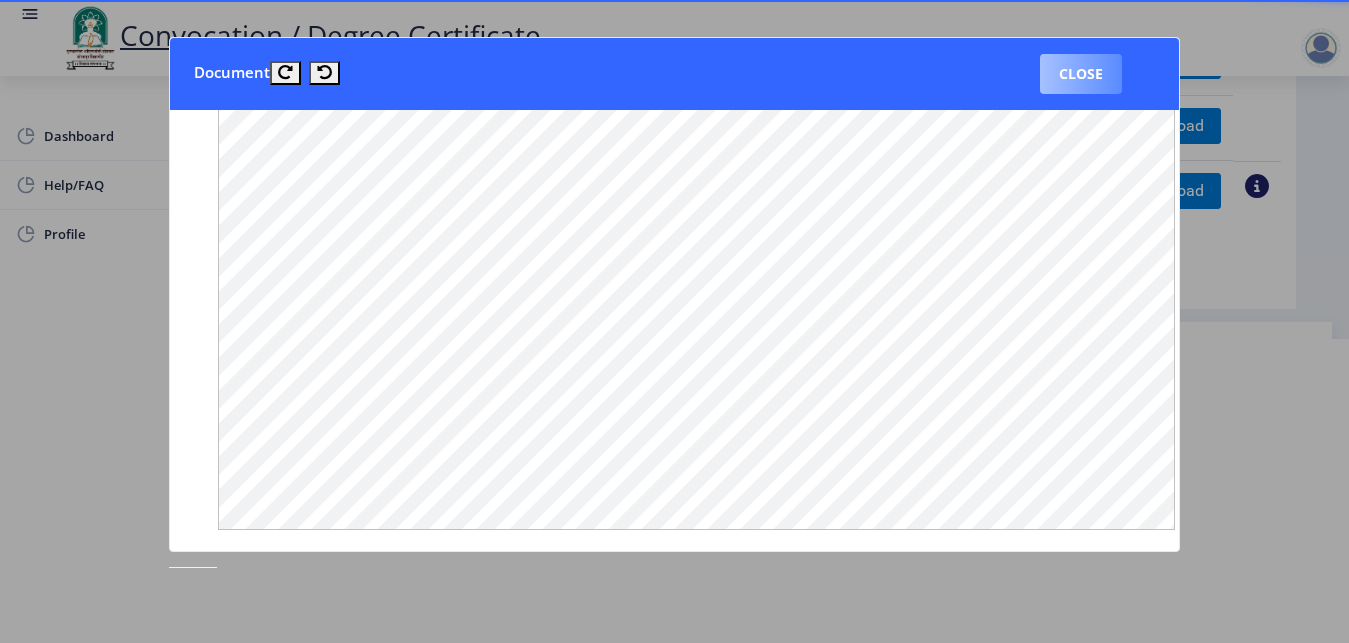 click on "Close" at bounding box center [1081, 74] 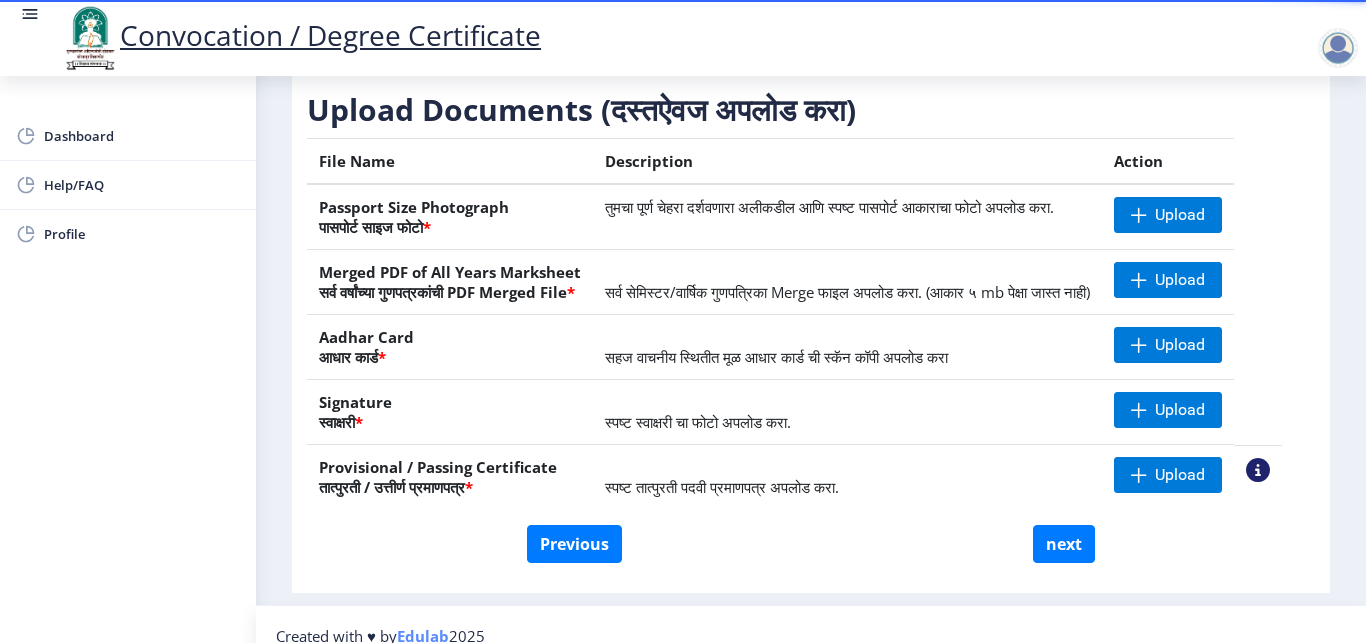 scroll, scrollTop: 304, scrollLeft: 0, axis: vertical 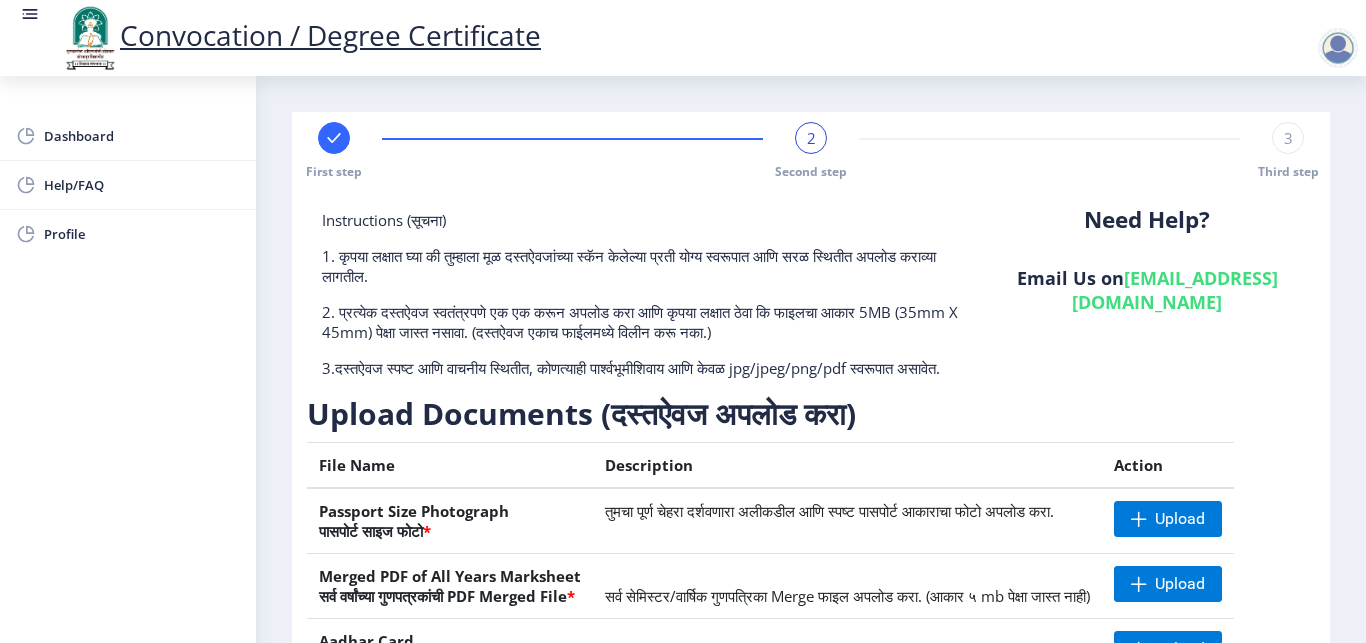 click on "Need Help? Email Us on   [EMAIL_ADDRESS][DOMAIN_NAME]" 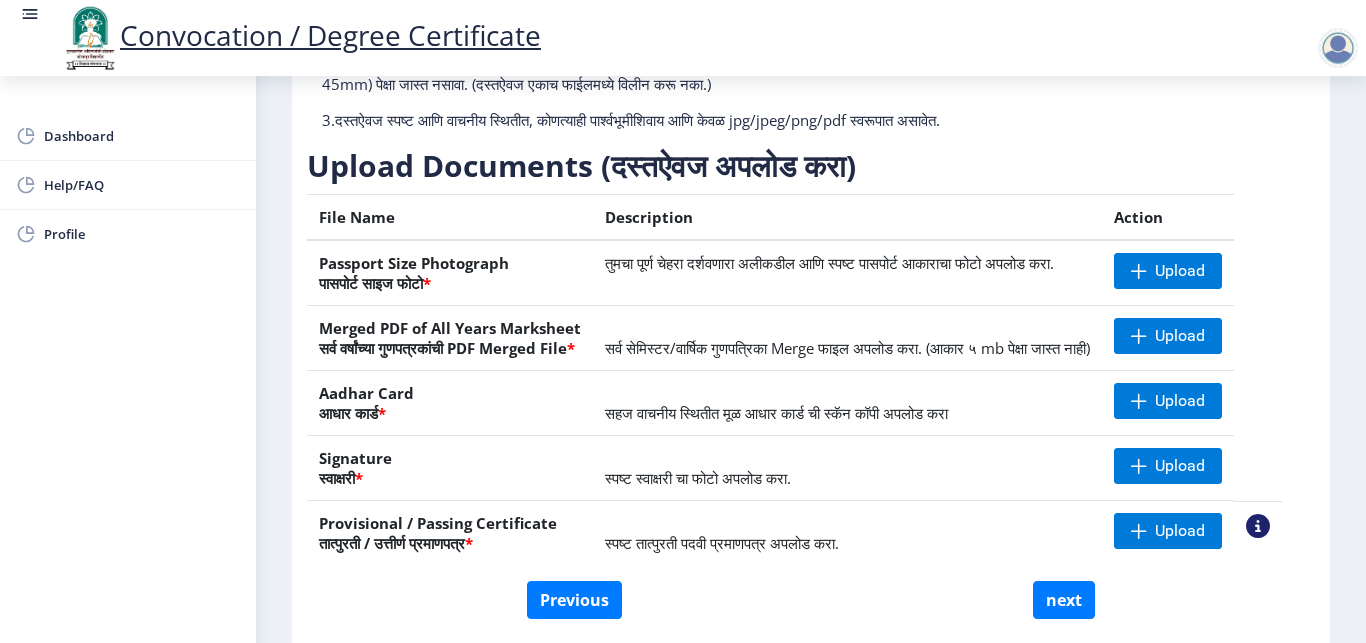 scroll, scrollTop: 315, scrollLeft: 0, axis: vertical 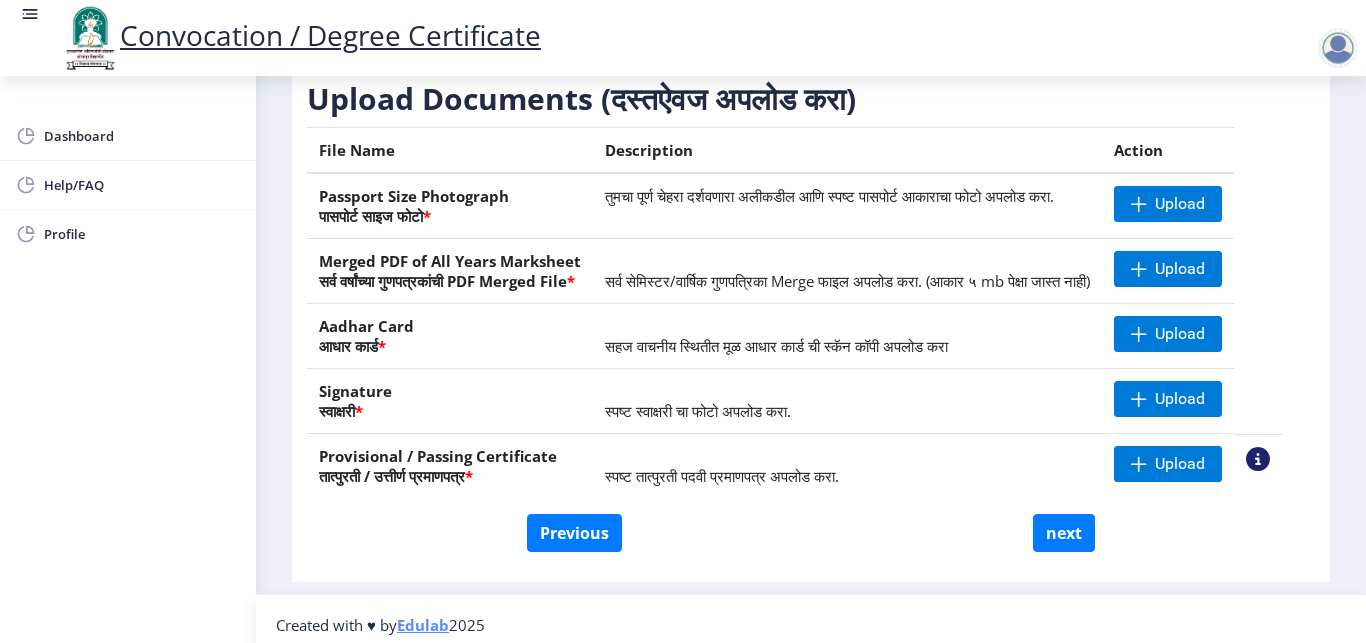 click on "File Name Description Action Passport Size Photograph  पासपोर्ट साइज फोटो  * तुमचा पूर्ण चेहरा दर्शवणारा अलीकडील आणि स्पष्ट पासपोर्ट आकाराचा फोटो अपलोड करा.  Upload Merged PDF of All Years Marksheet   सर्व वर्षांच्या गुणपत्रकांची PDF Merged File * सर्व सेमिस्टर/वार्षिक गुणपत्रिका Merge फाइल अपलोड करा. (आकार ५ mb पेक्षा जास्त नाही)  Upload Aadhar Card  आधार कार्ड  * सहज वाचनीय स्थितीत मूळ आधार कार्ड ची स्कॅन कॉपी अपलोड करा  Upload Signature  स्वाक्षरी  * स्पष्ट स्वाक्षरी चा फोटो अपलोड करा. *" 